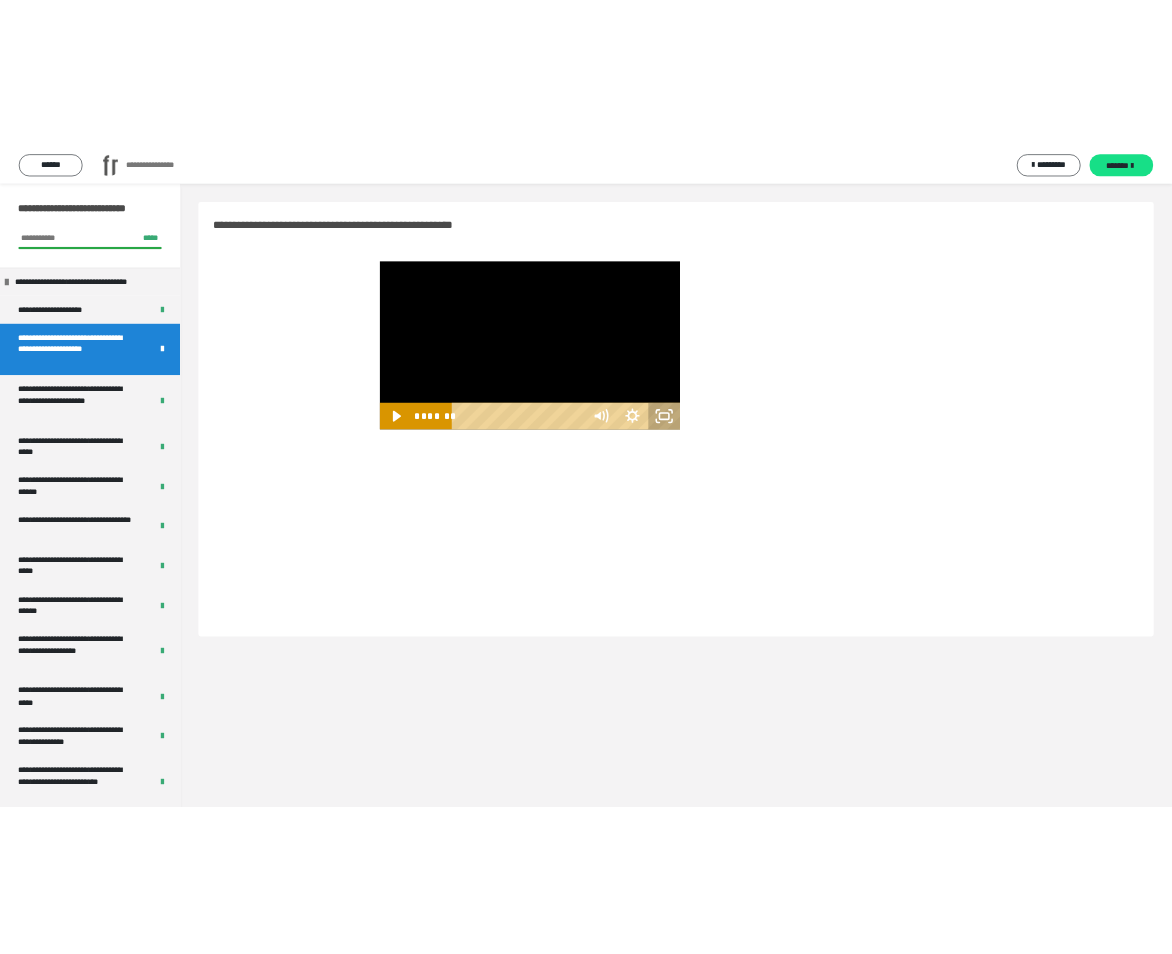 scroll, scrollTop: 0, scrollLeft: 0, axis: both 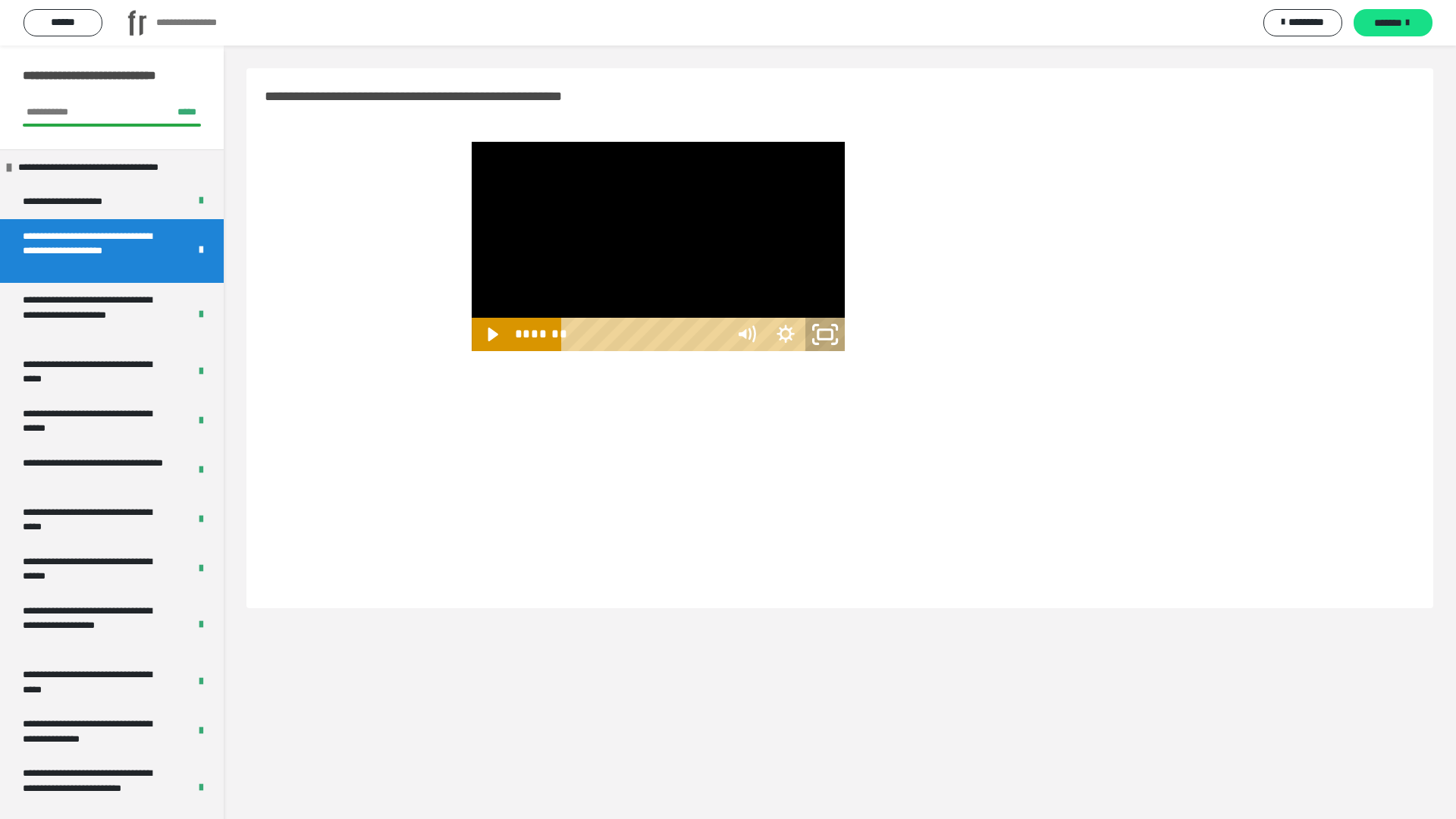click 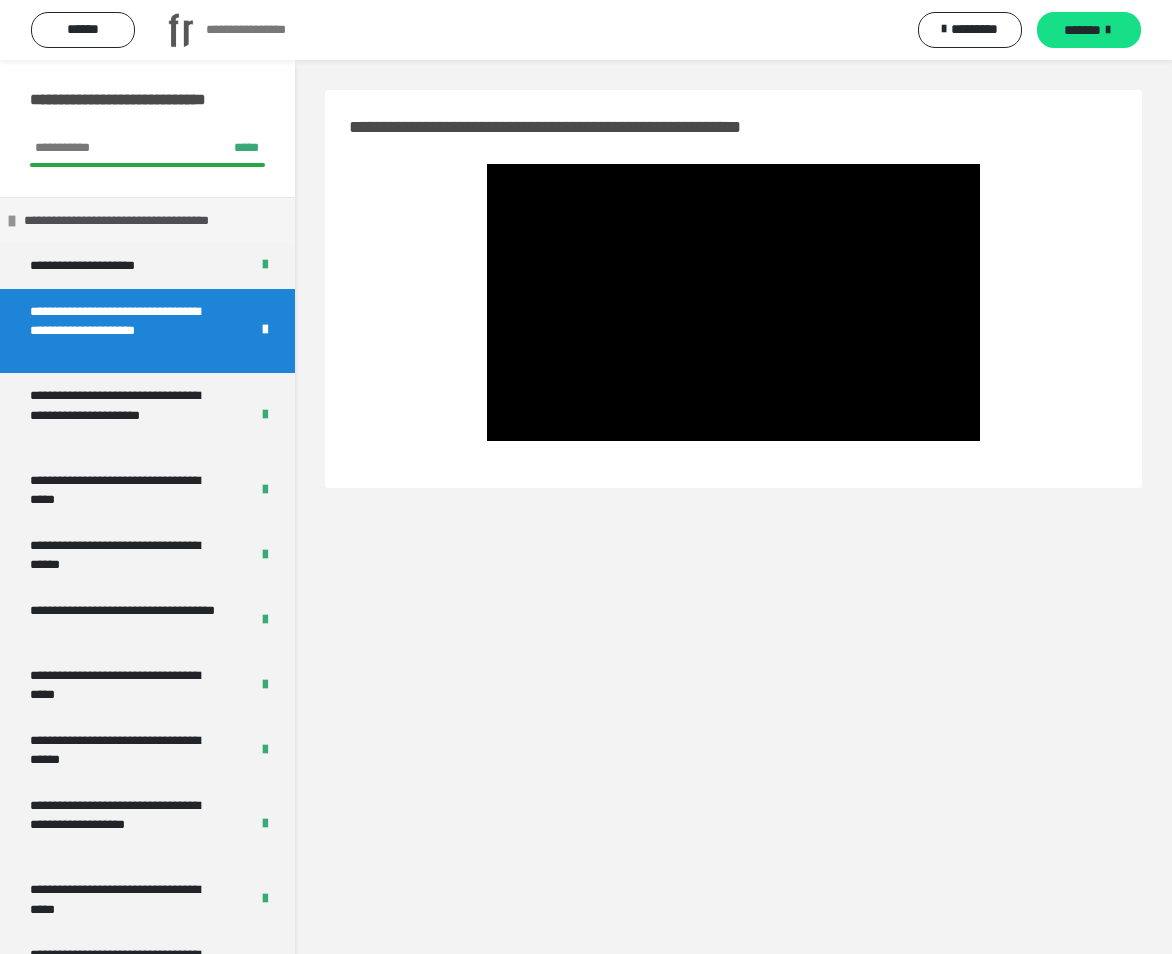 click on "**********" at bounding box center (141, 221) 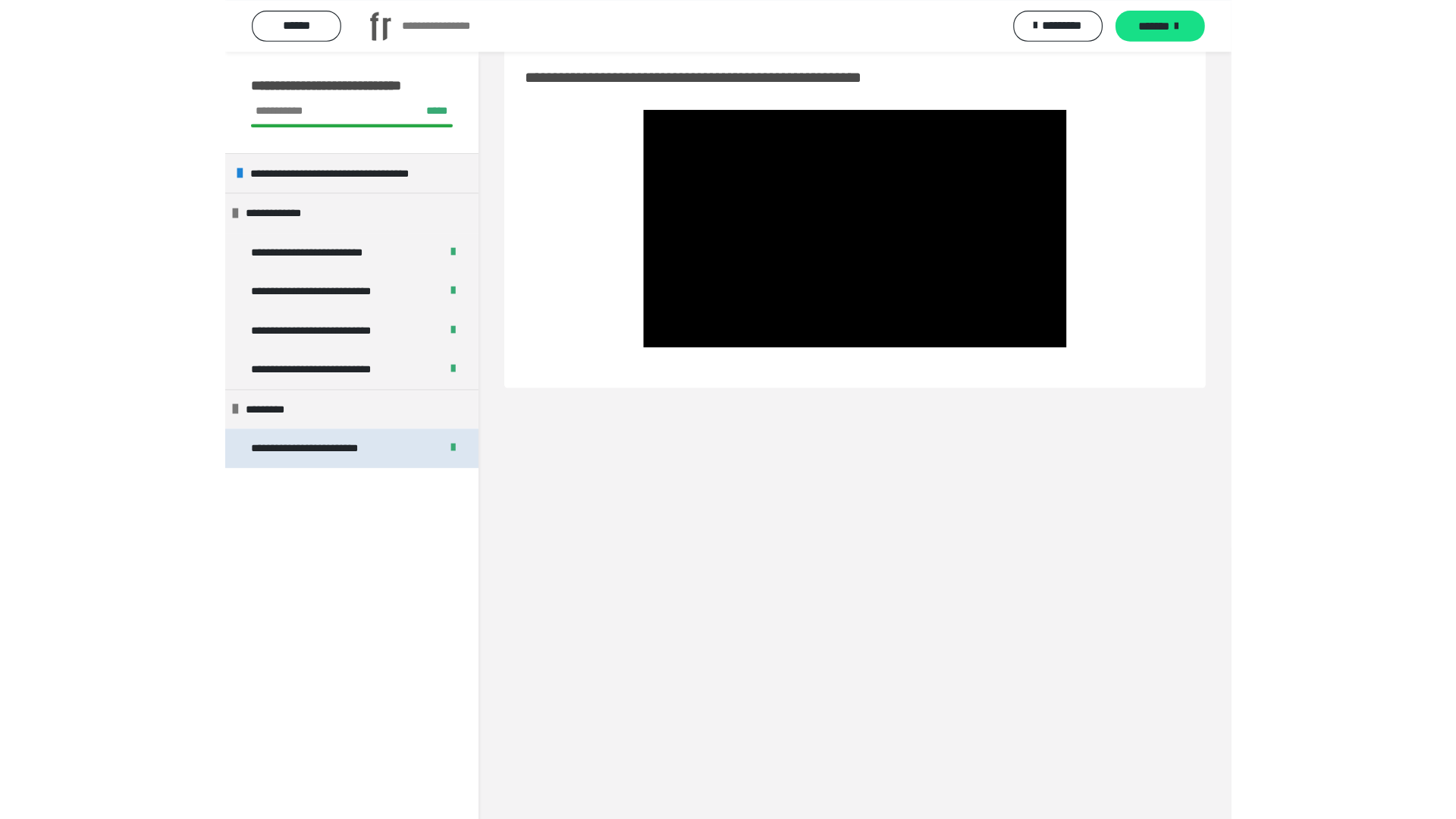 scroll, scrollTop: 46, scrollLeft: 0, axis: vertical 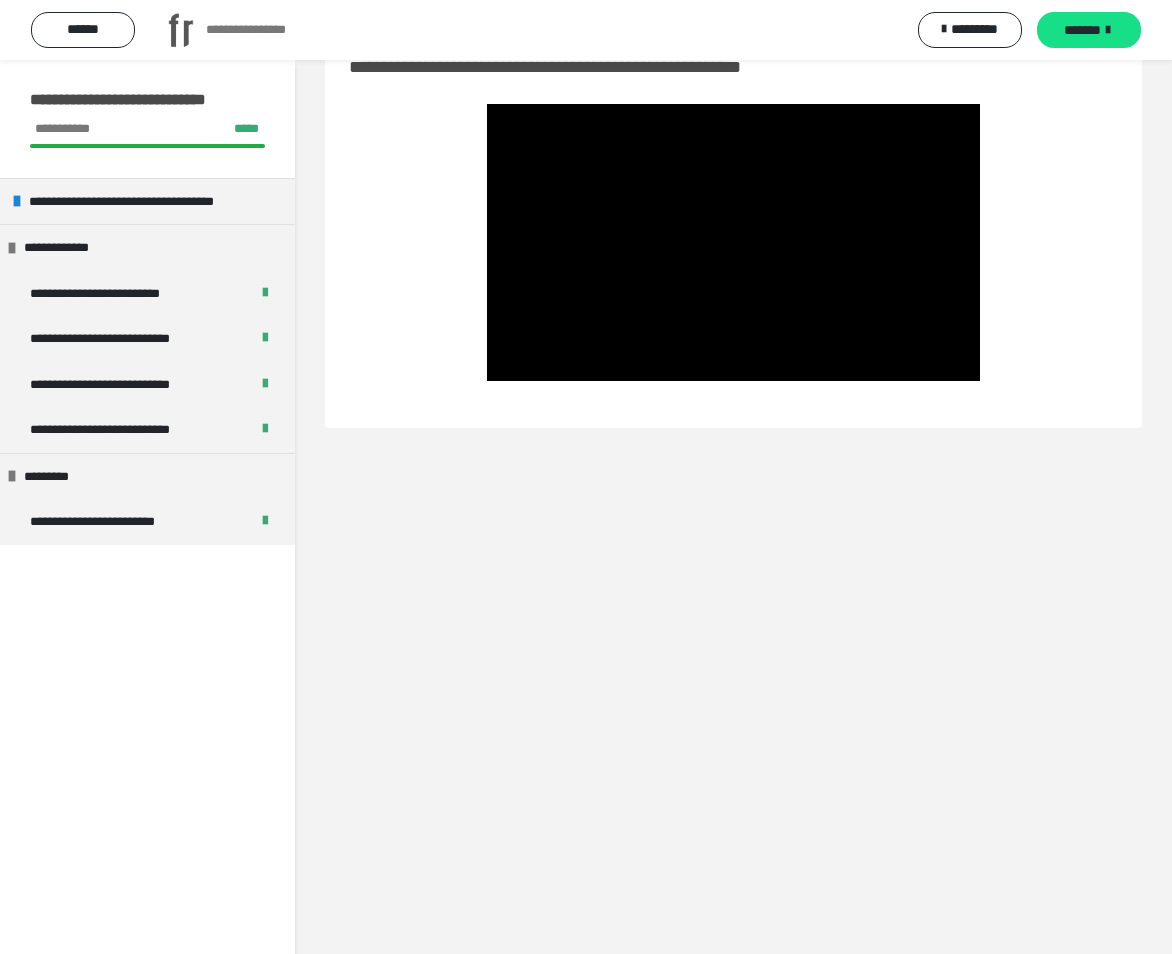 click on "**********" at bounding box center (147, 537) 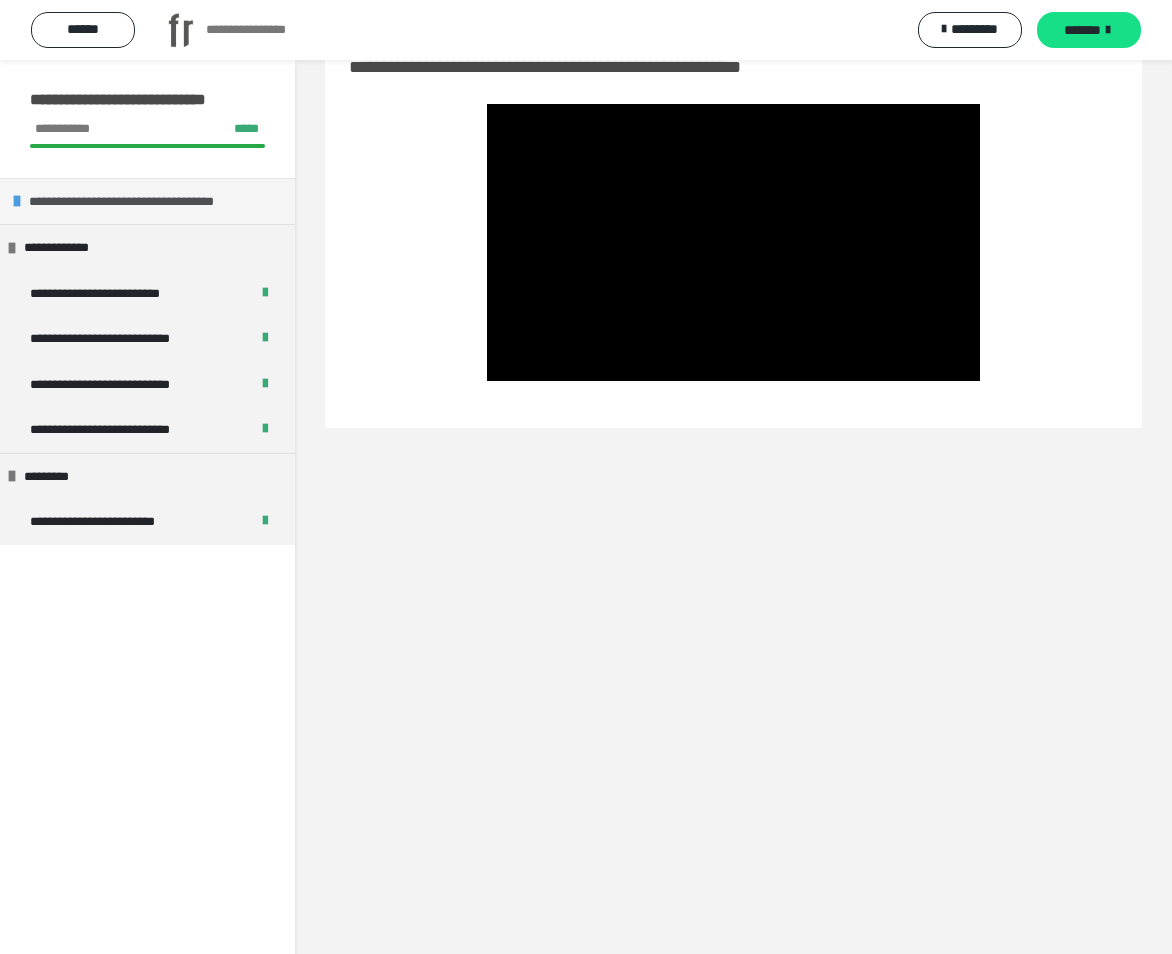 click on "**********" at bounding box center [146, 202] 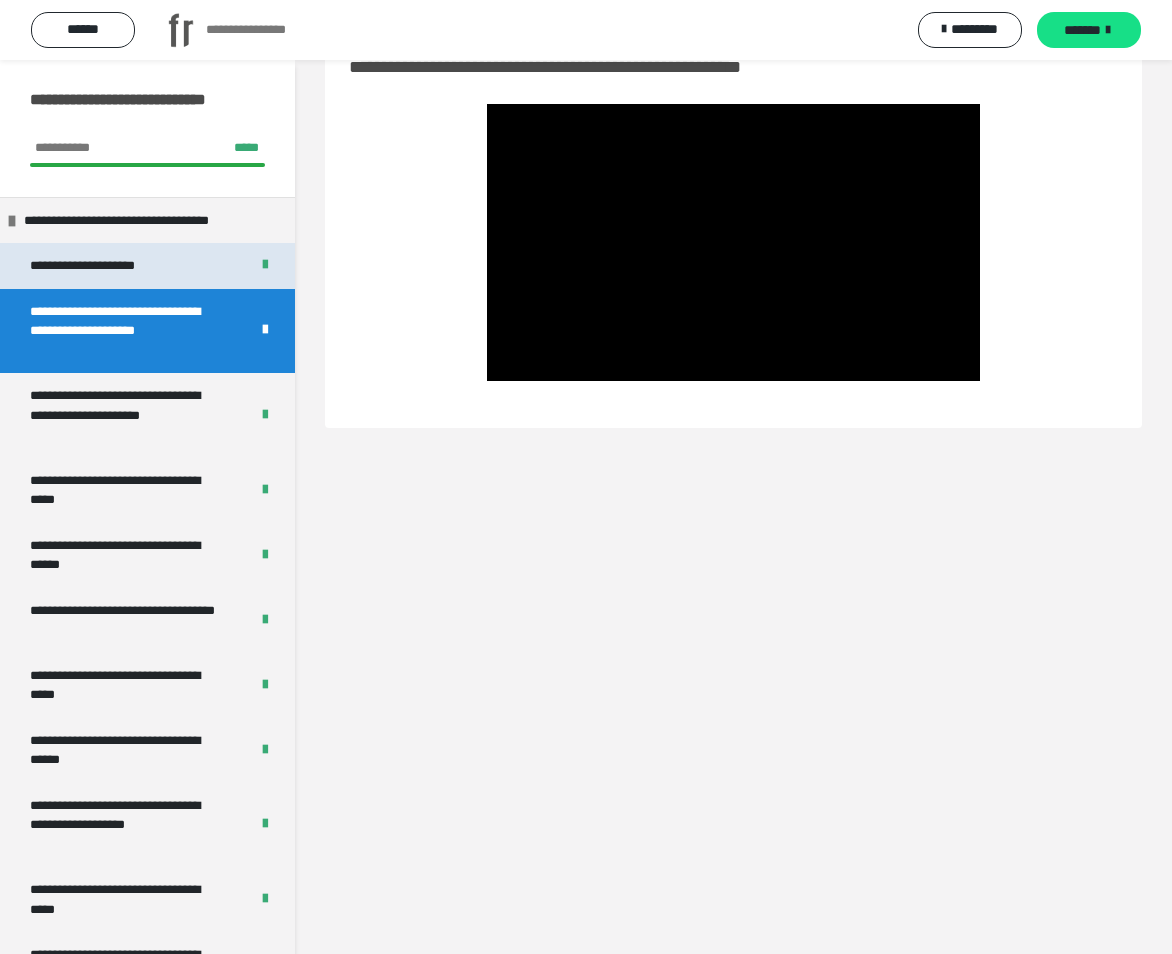 click on "**********" at bounding box center [97, 266] 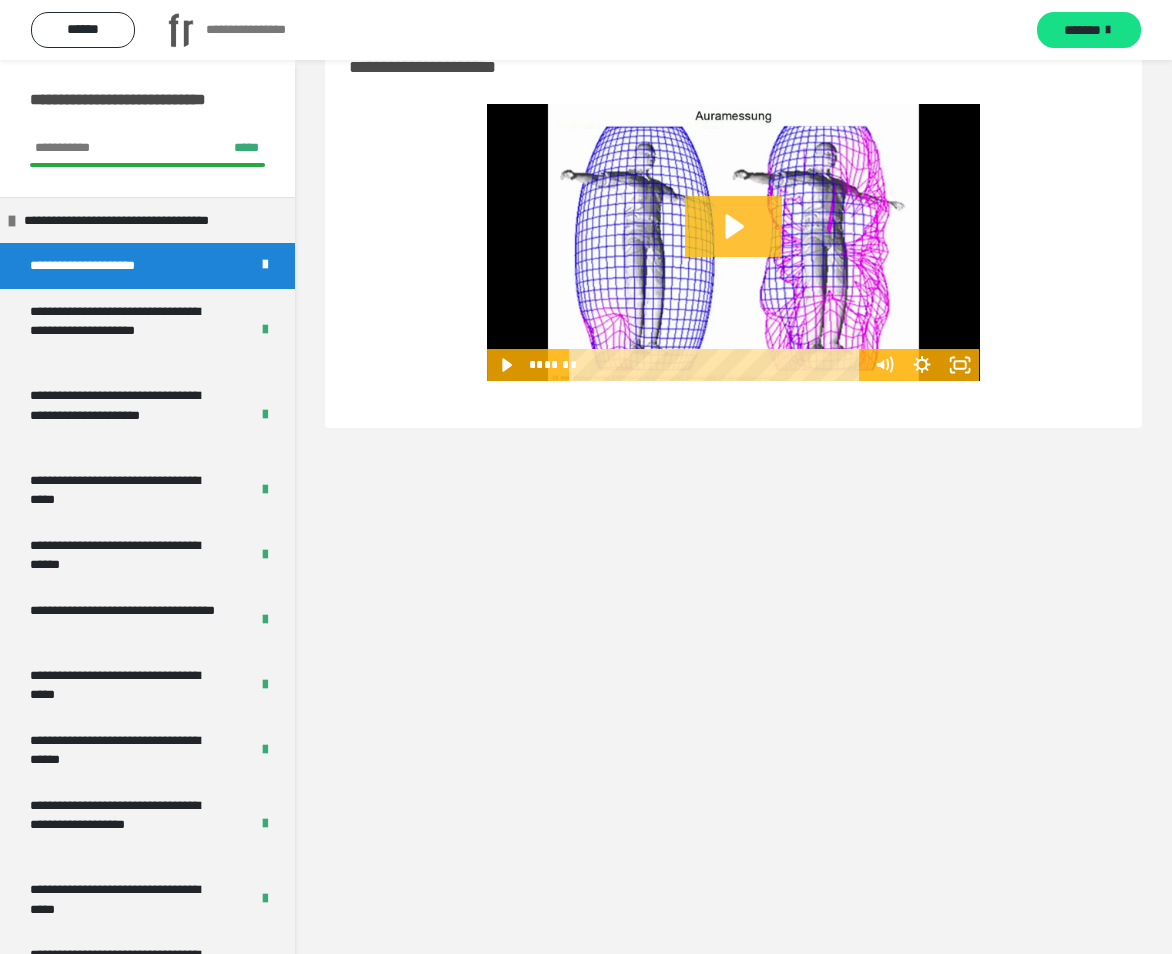 click 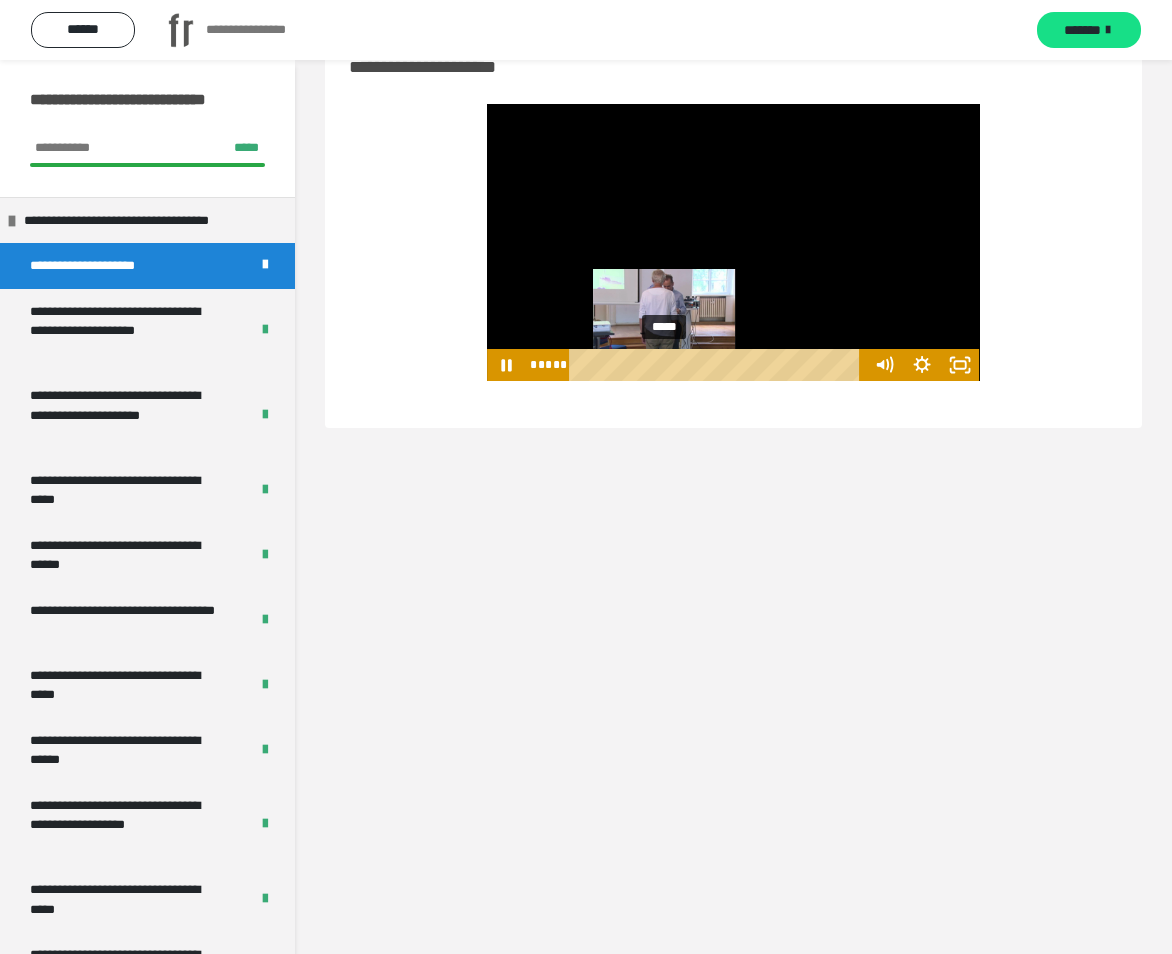 drag, startPoint x: 580, startPoint y: 364, endPoint x: 666, endPoint y: 365, distance: 86.00581 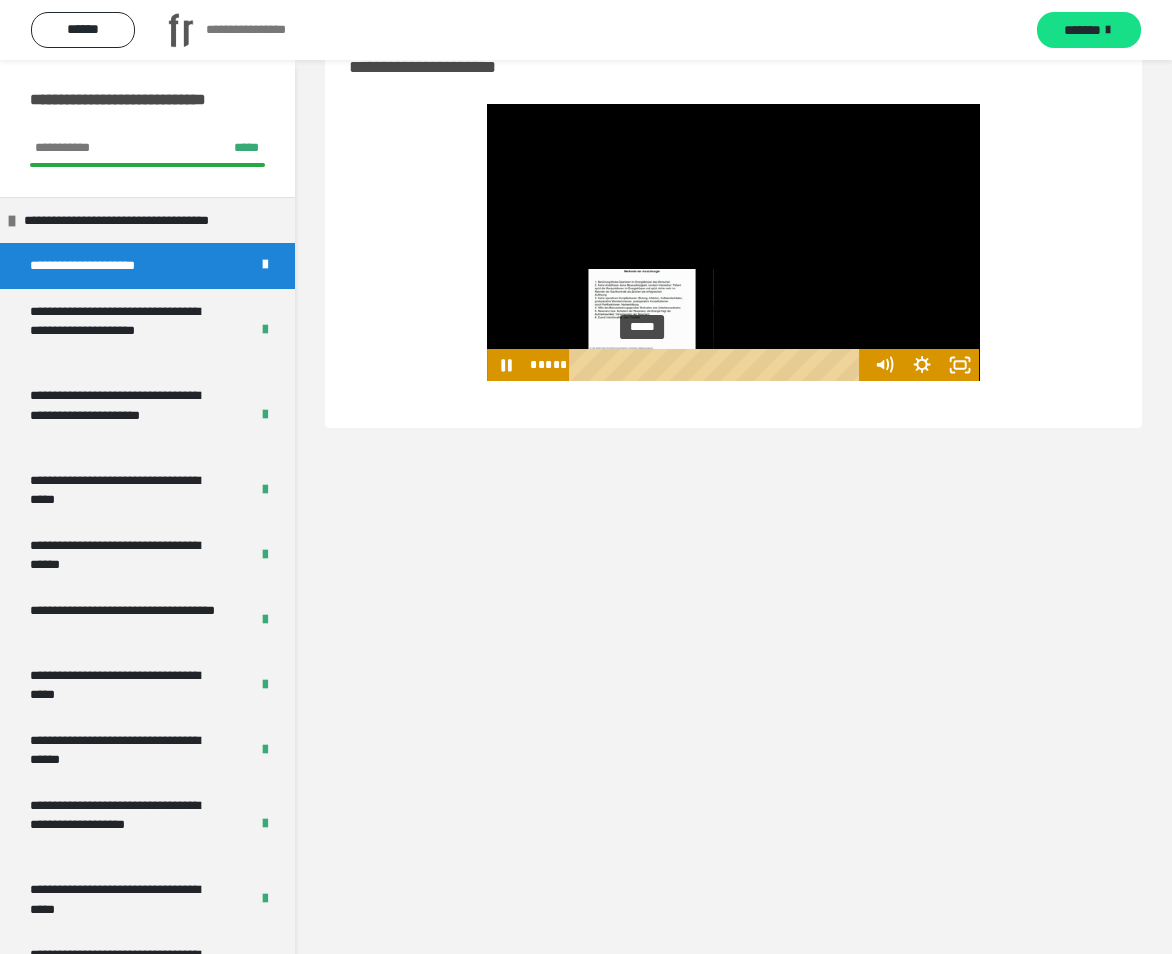 drag, startPoint x: 666, startPoint y: 366, endPoint x: 644, endPoint y: 364, distance: 22.090721 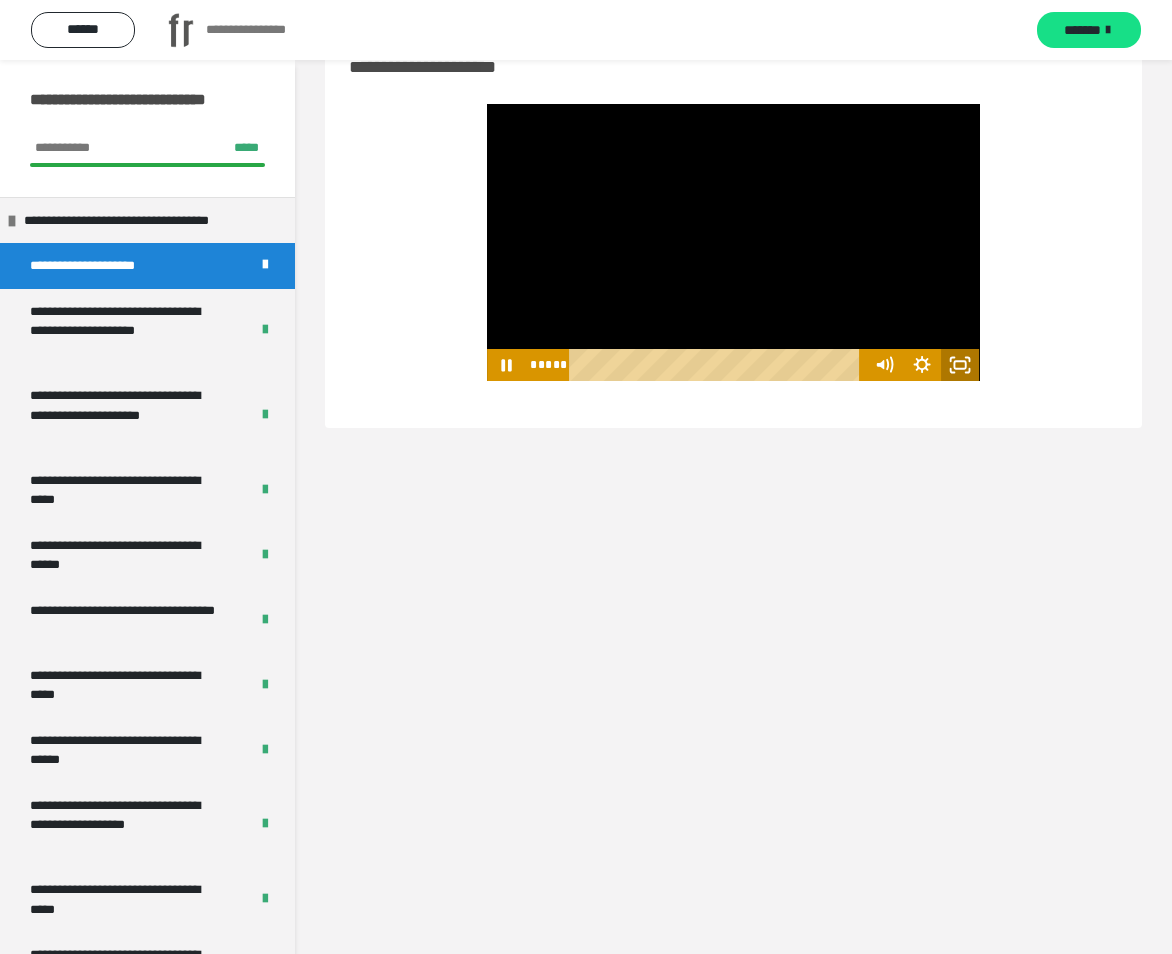 click 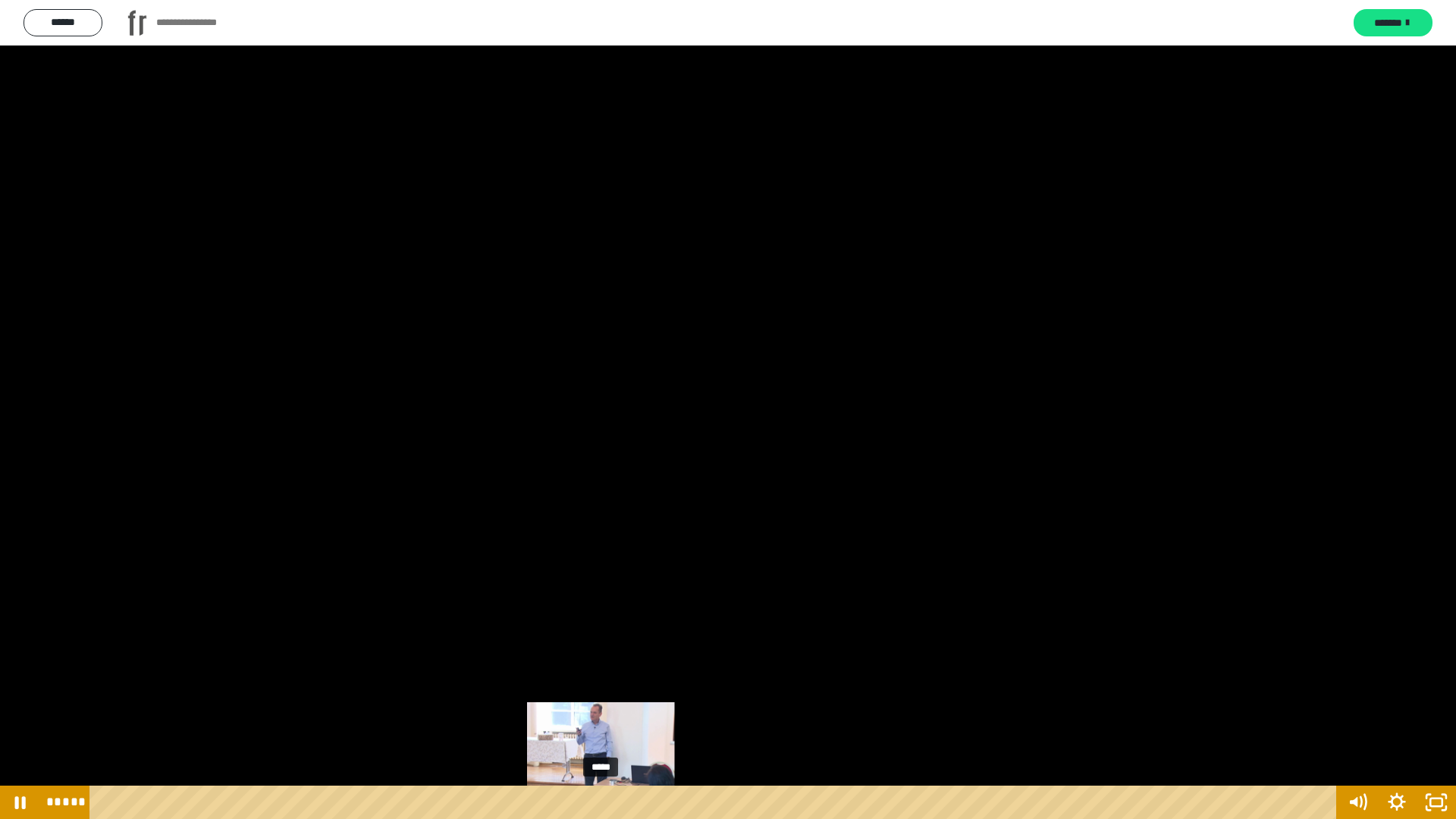 click on "*****" at bounding box center [715, 802] 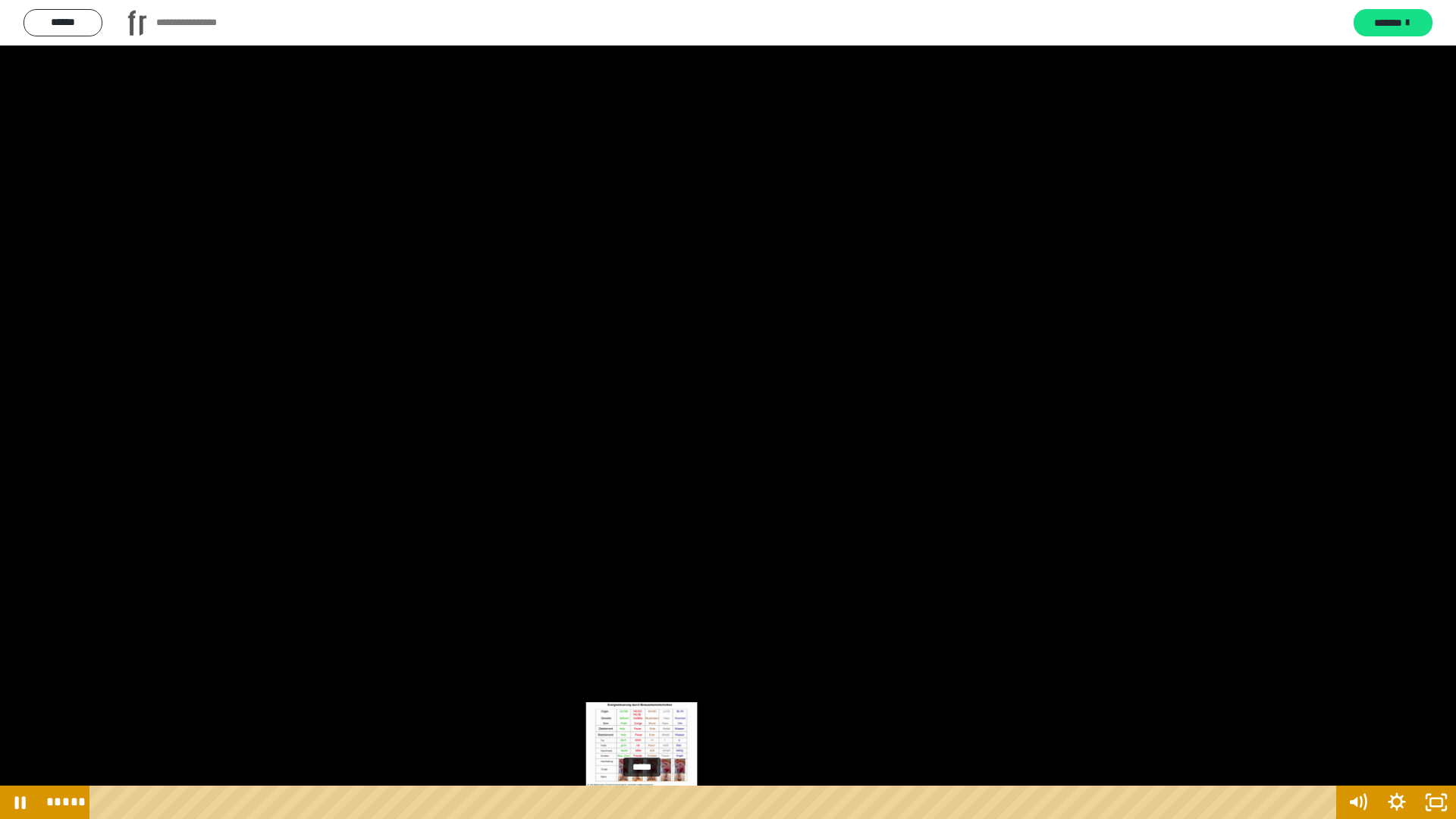 scroll, scrollTop: 0, scrollLeft: 0, axis: both 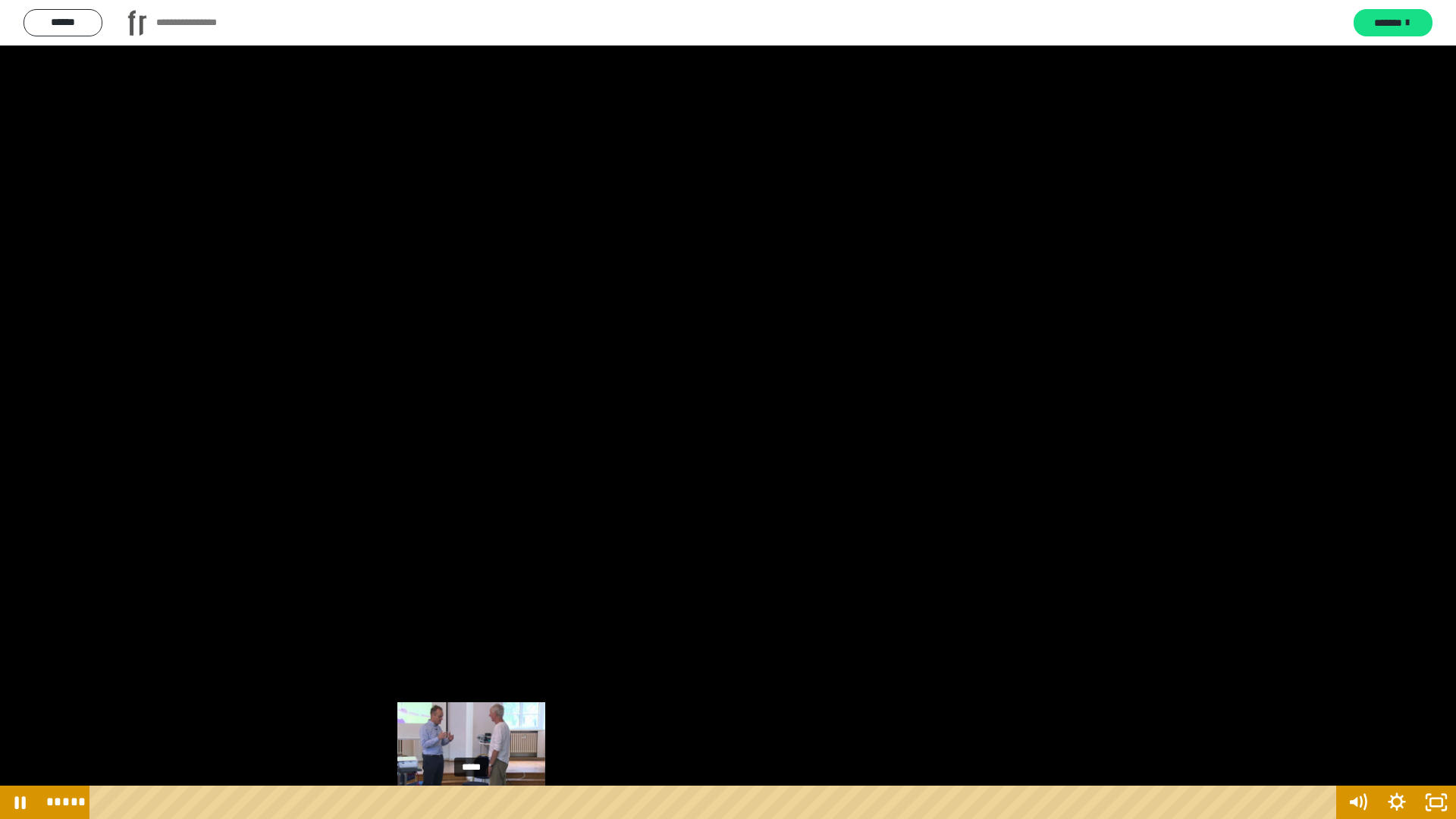 drag, startPoint x: 629, startPoint y: 803, endPoint x: 472, endPoint y: 798, distance: 157.0796 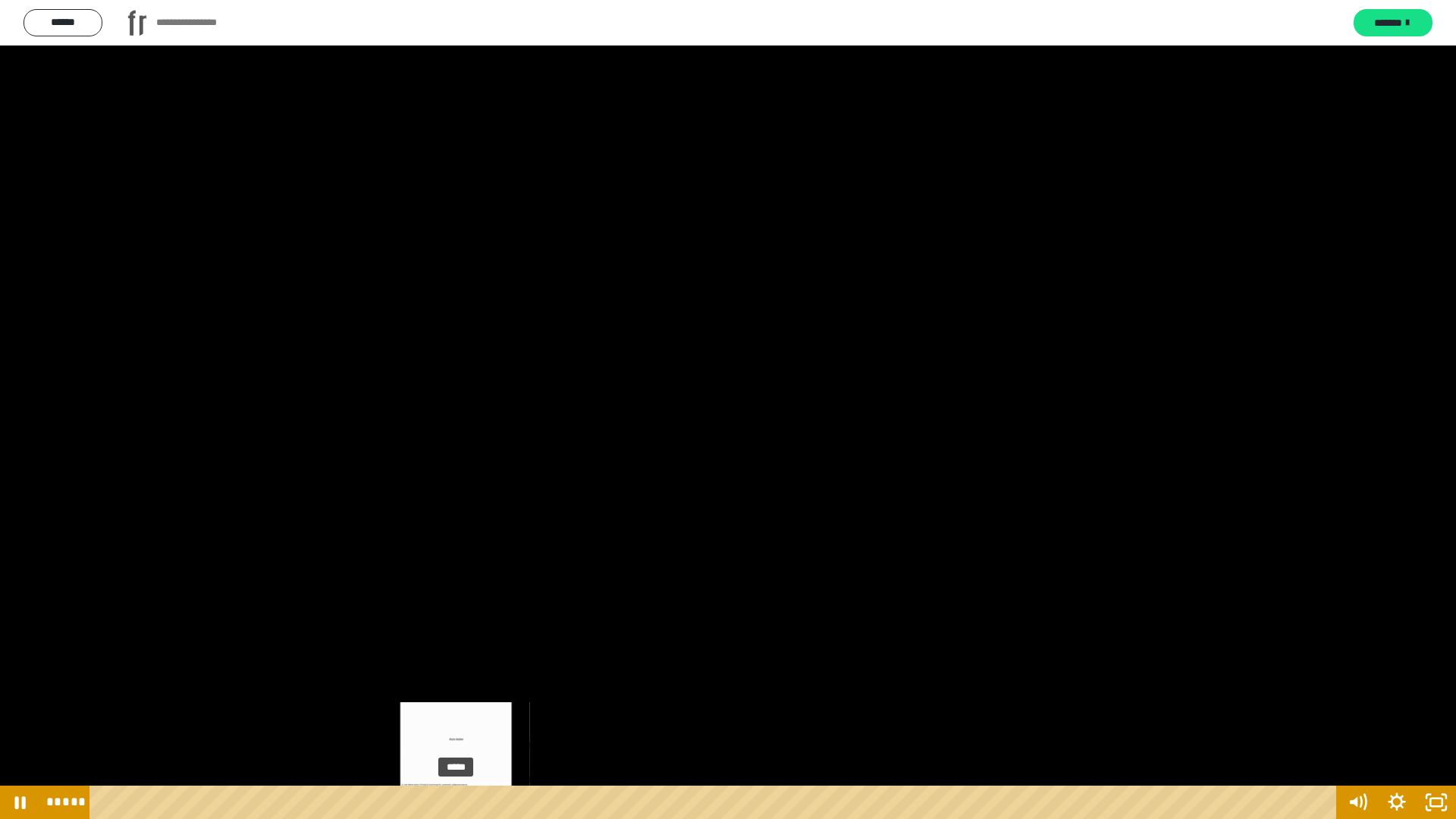 drag, startPoint x: 544, startPoint y: 802, endPoint x: 447, endPoint y: 800, distance: 97.02062 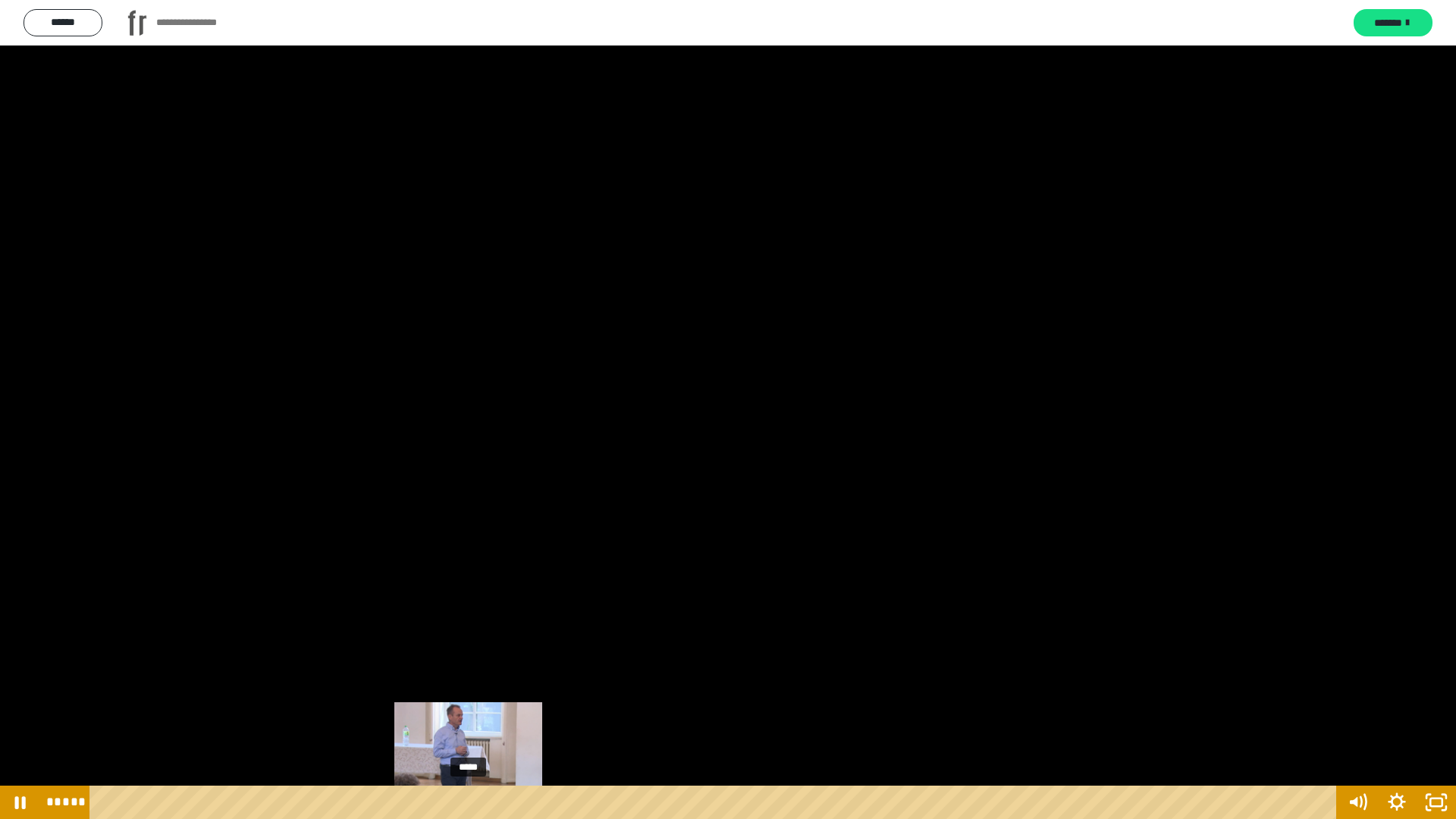 click at bounding box center (468, 802) 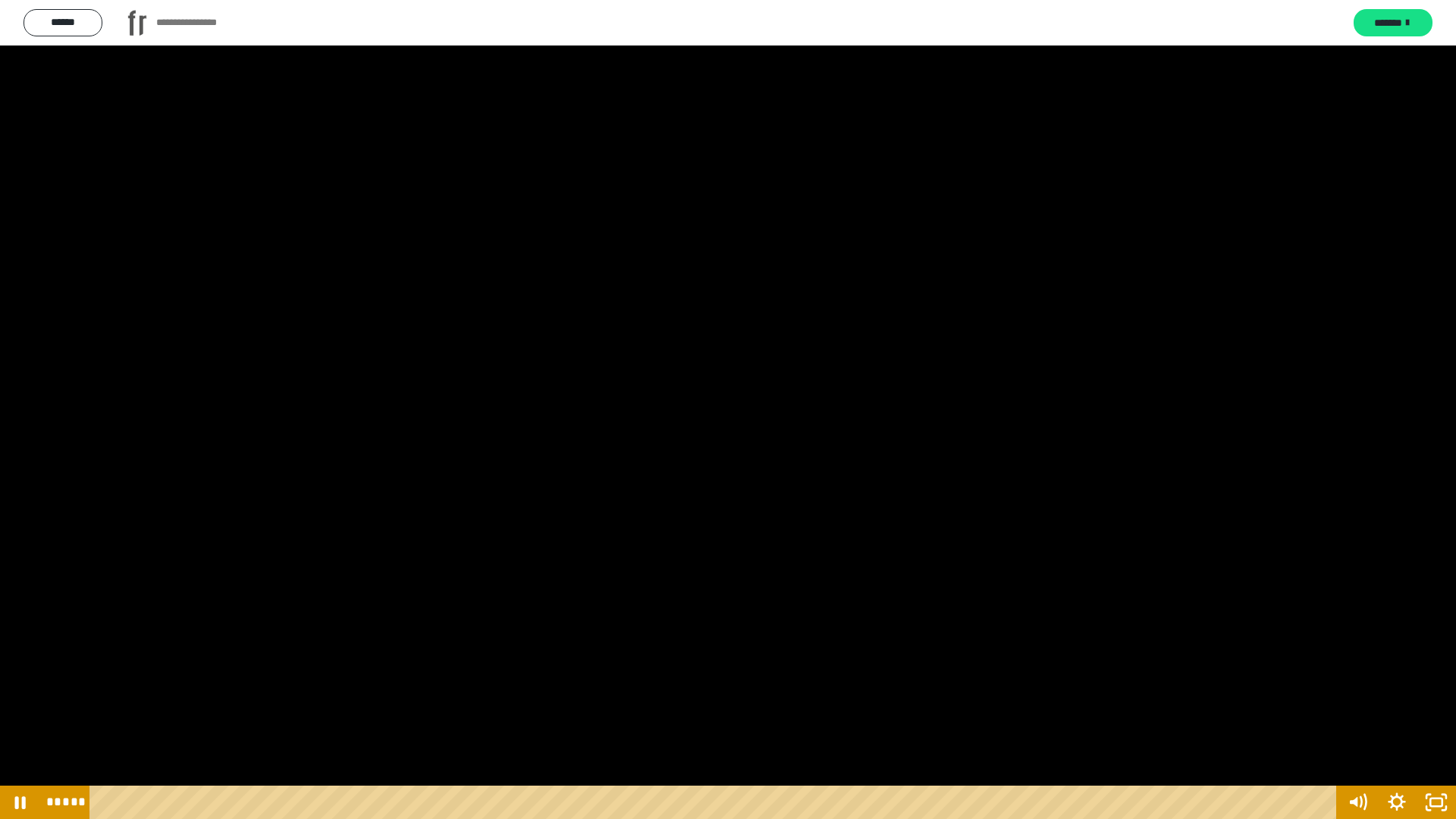 click at bounding box center [728, 410] 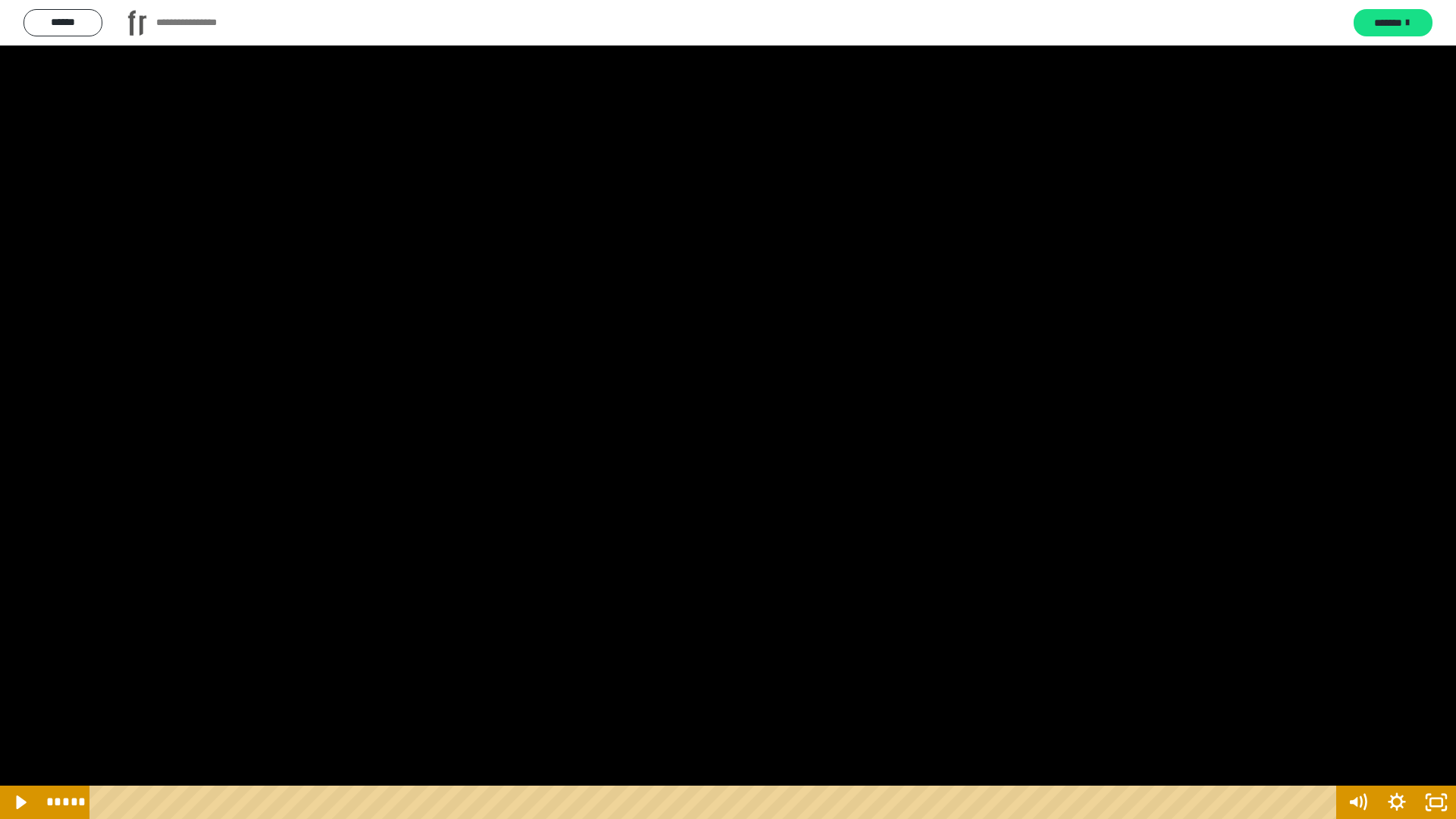 click at bounding box center (728, 410) 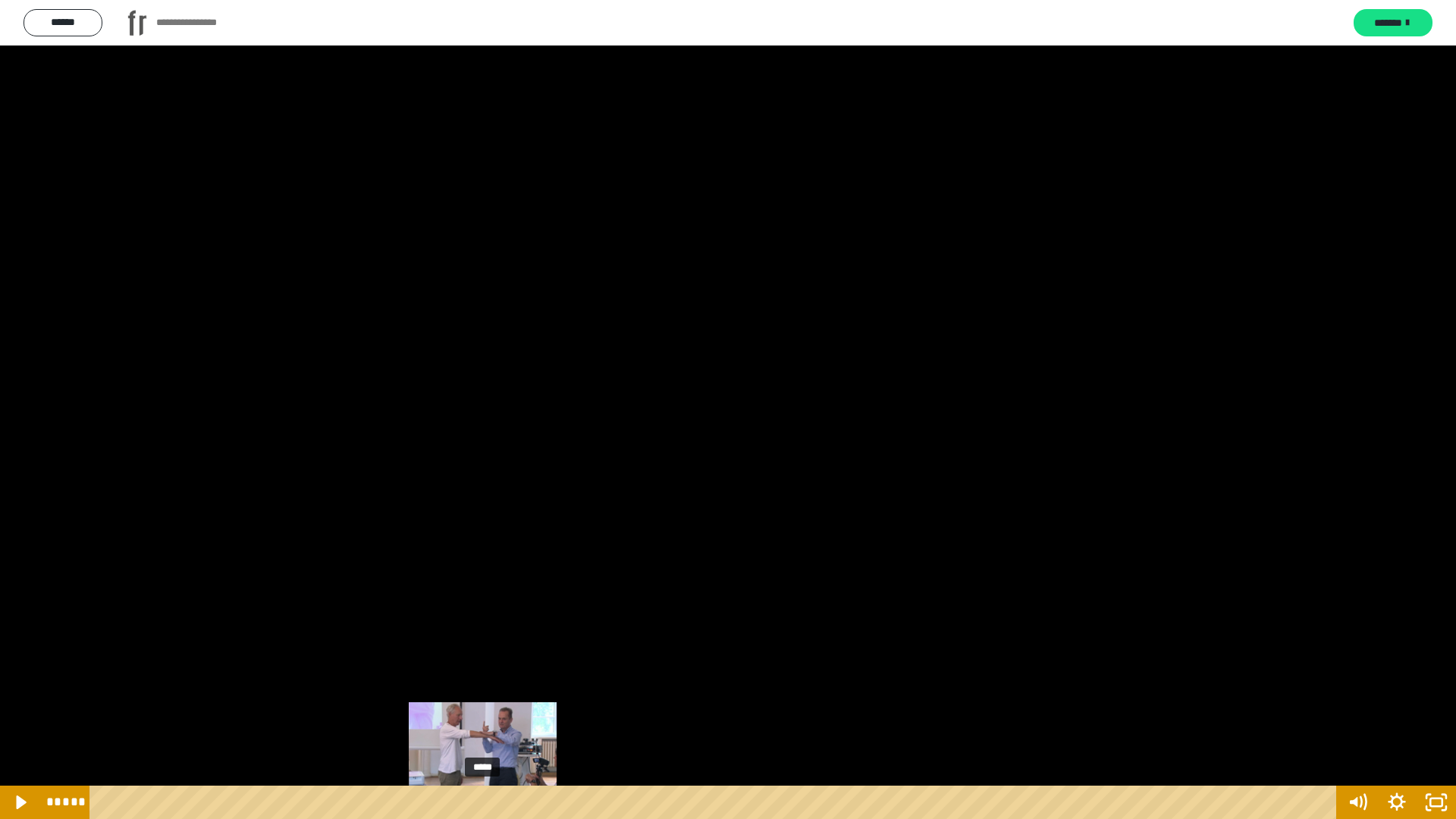 click at bounding box center (482, 802) 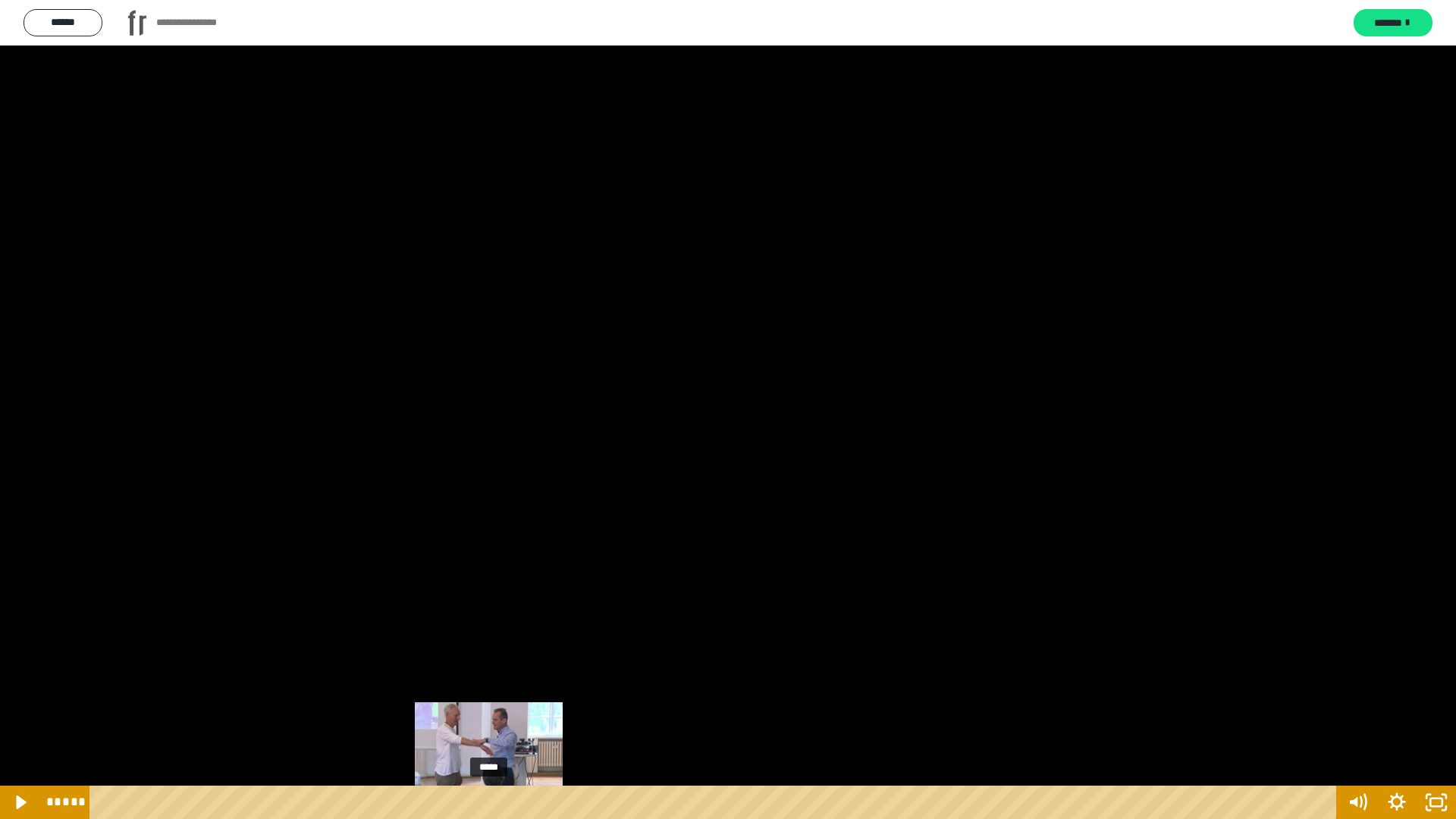 click at bounding box center (488, 802) 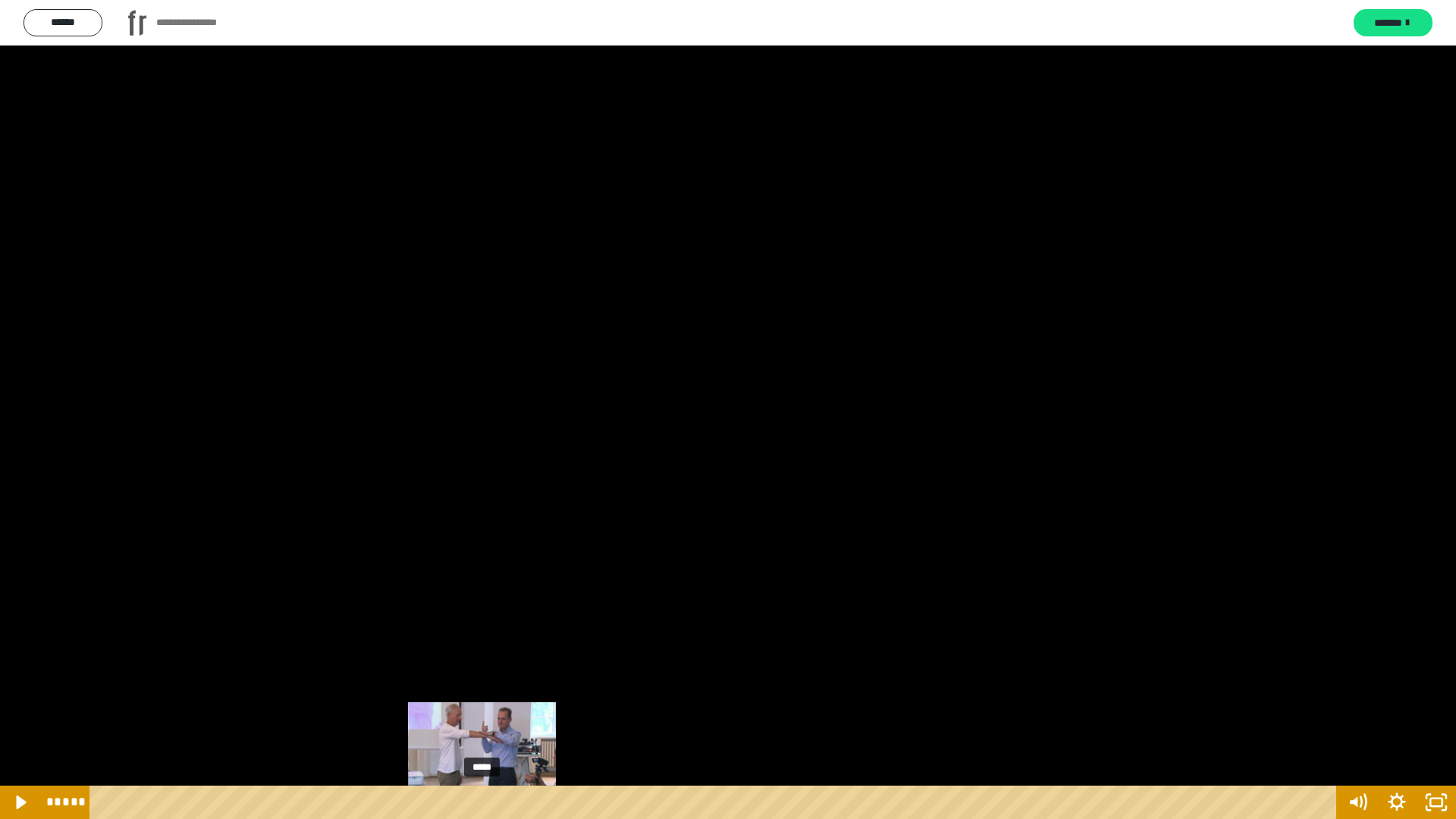 scroll, scrollTop: 0, scrollLeft: 0, axis: both 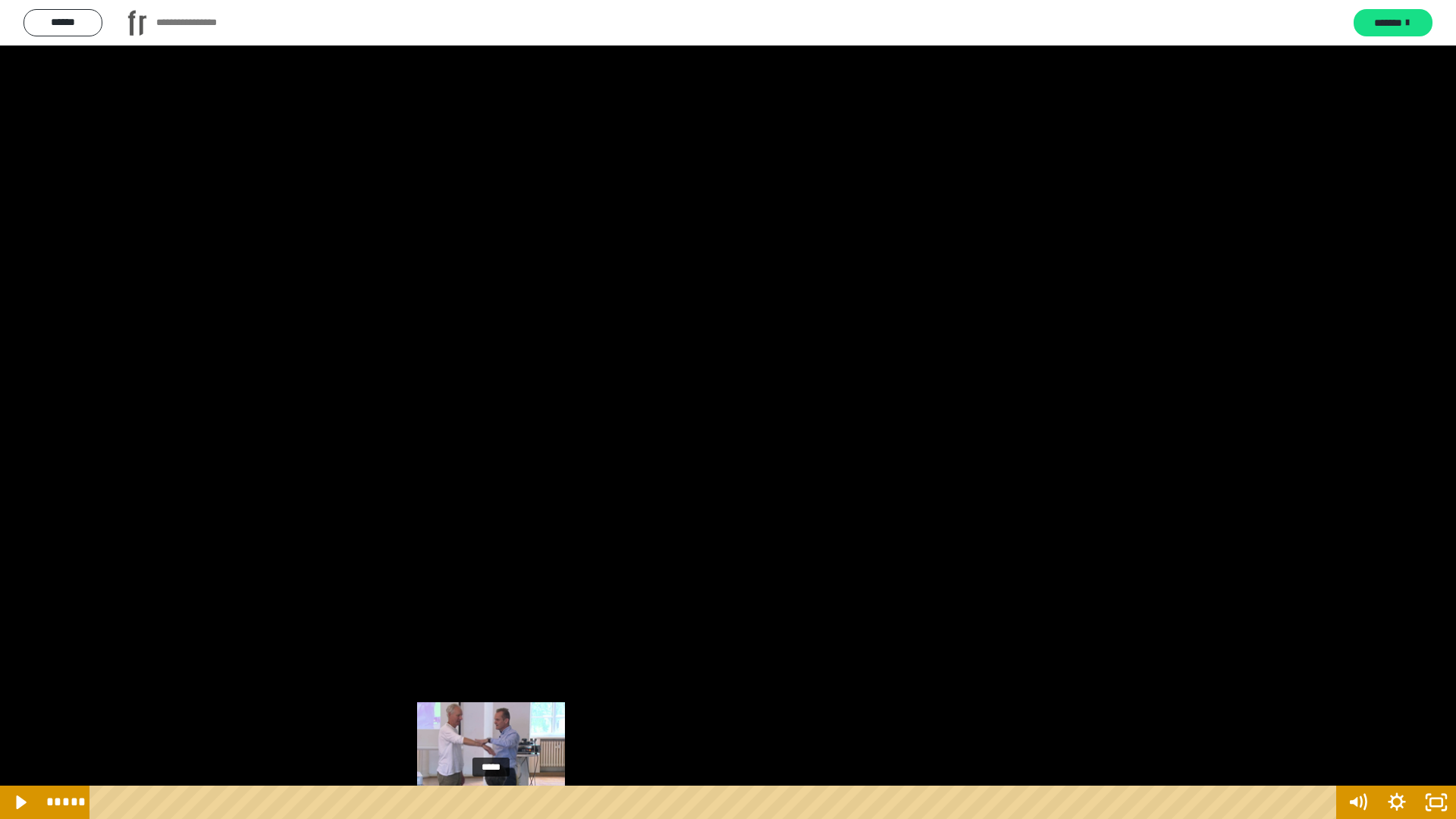click at bounding box center [491, 802] 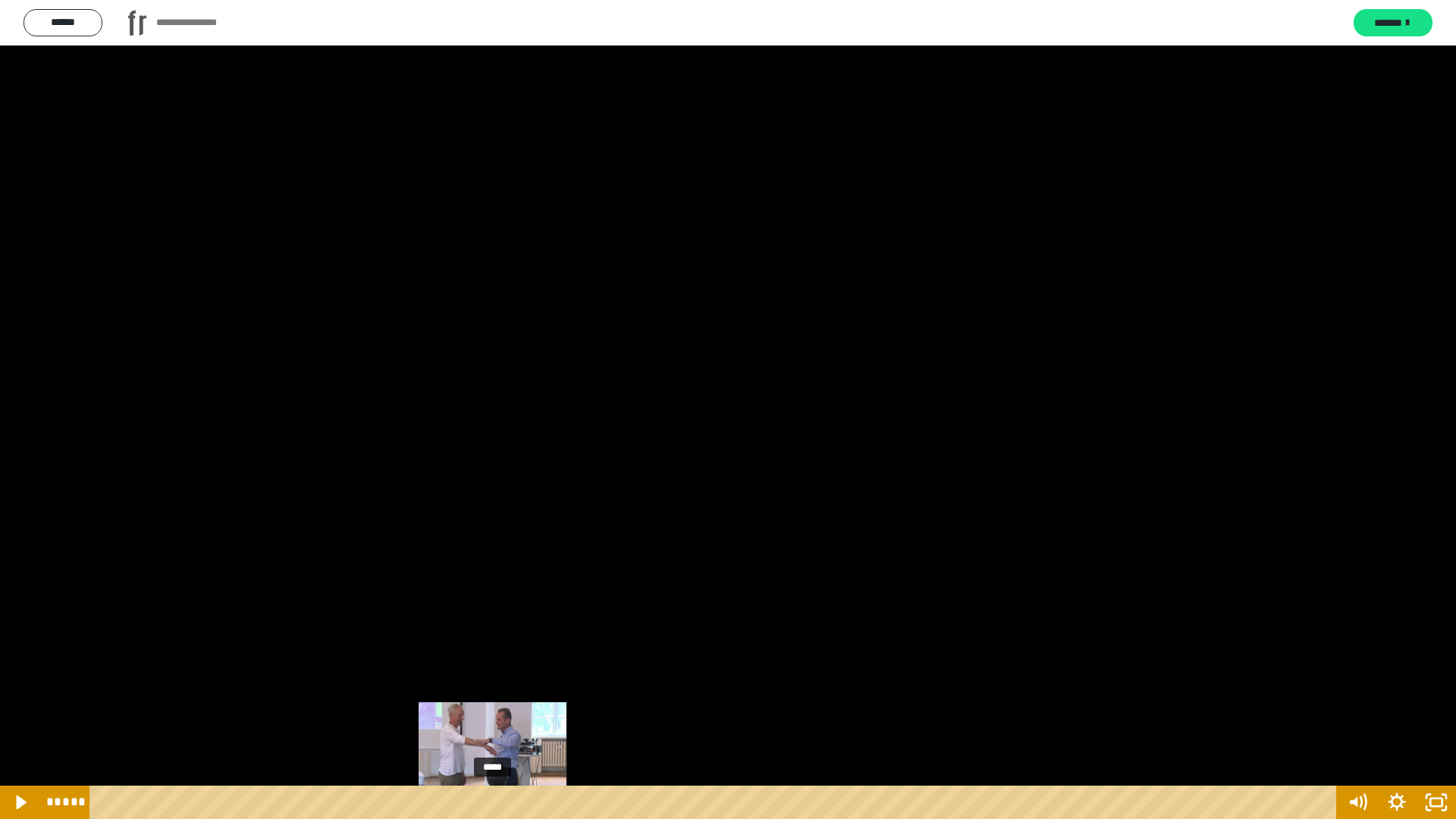 click at bounding box center (492, 802) 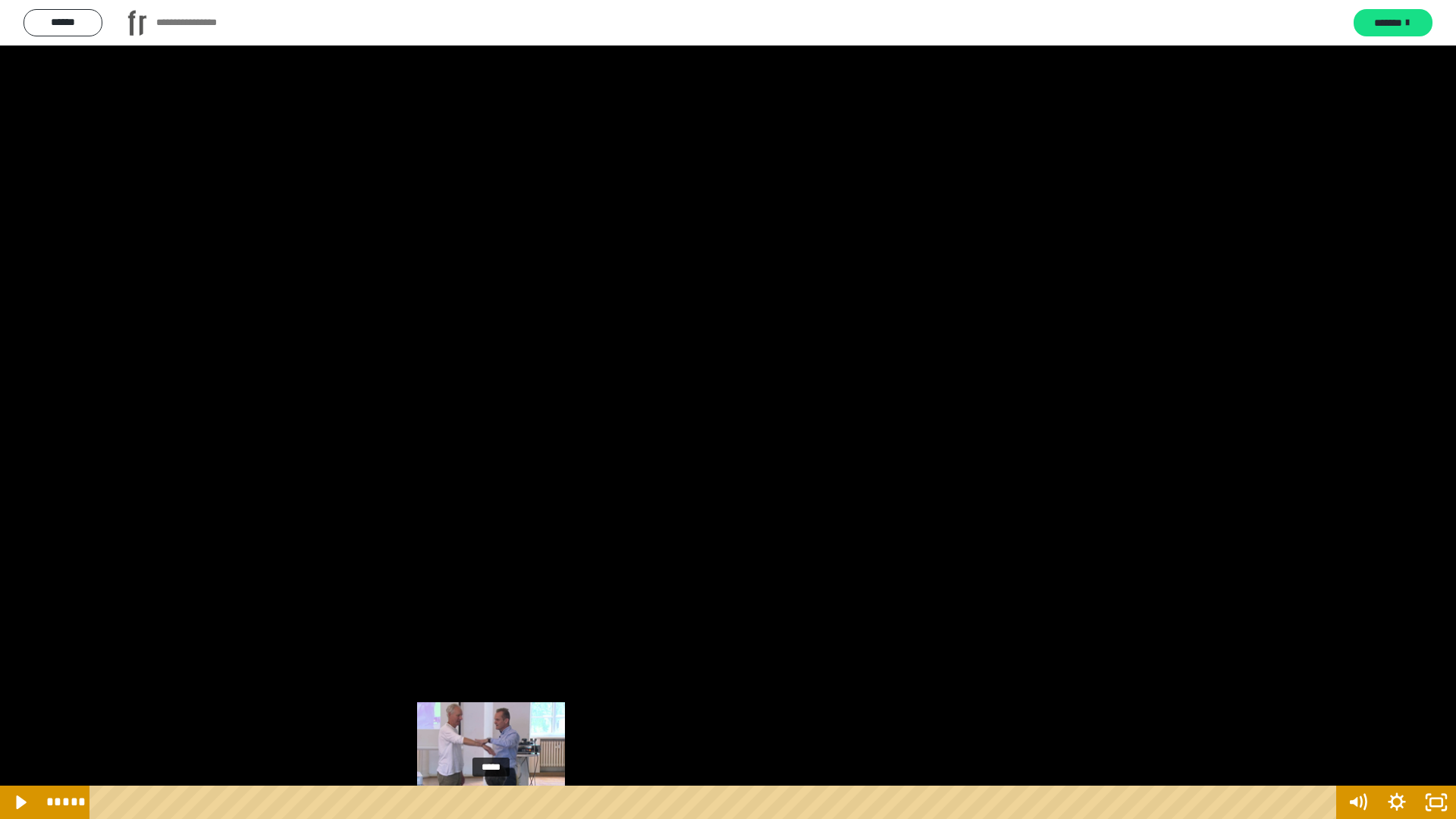 click at bounding box center (491, 802) 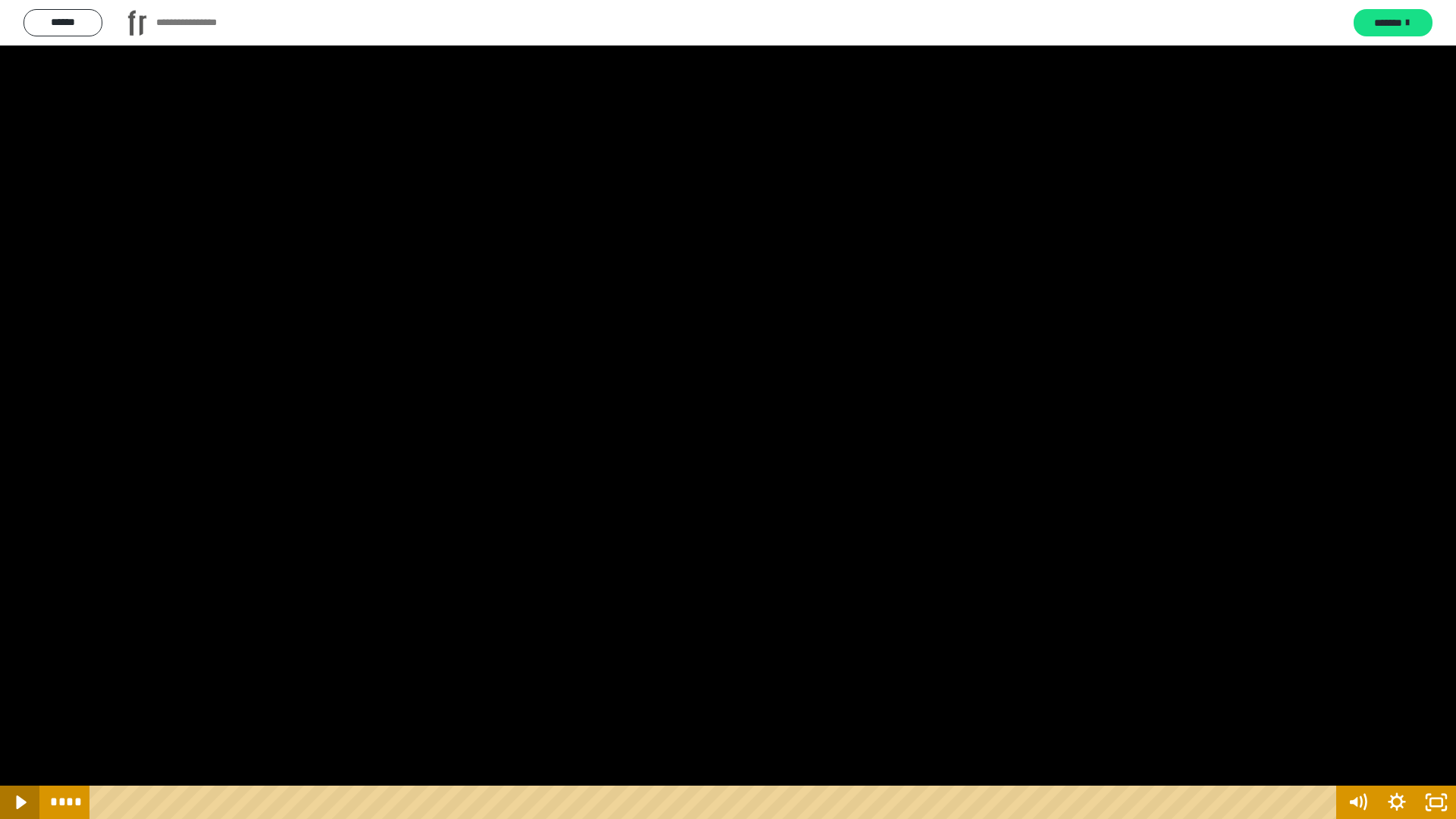 click 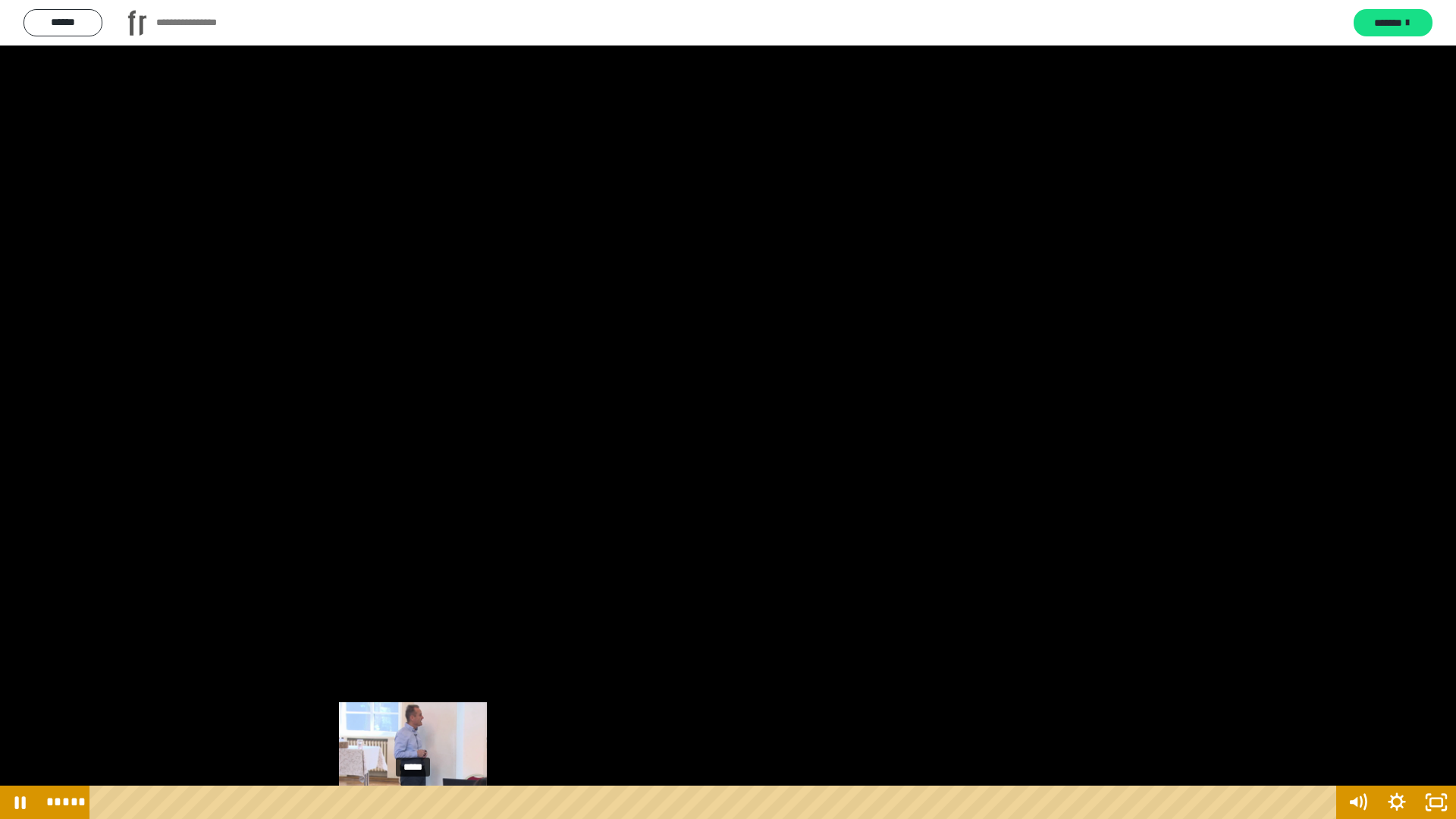 drag, startPoint x: 105, startPoint y: 802, endPoint x: 413, endPoint y: 803, distance: 308.00162 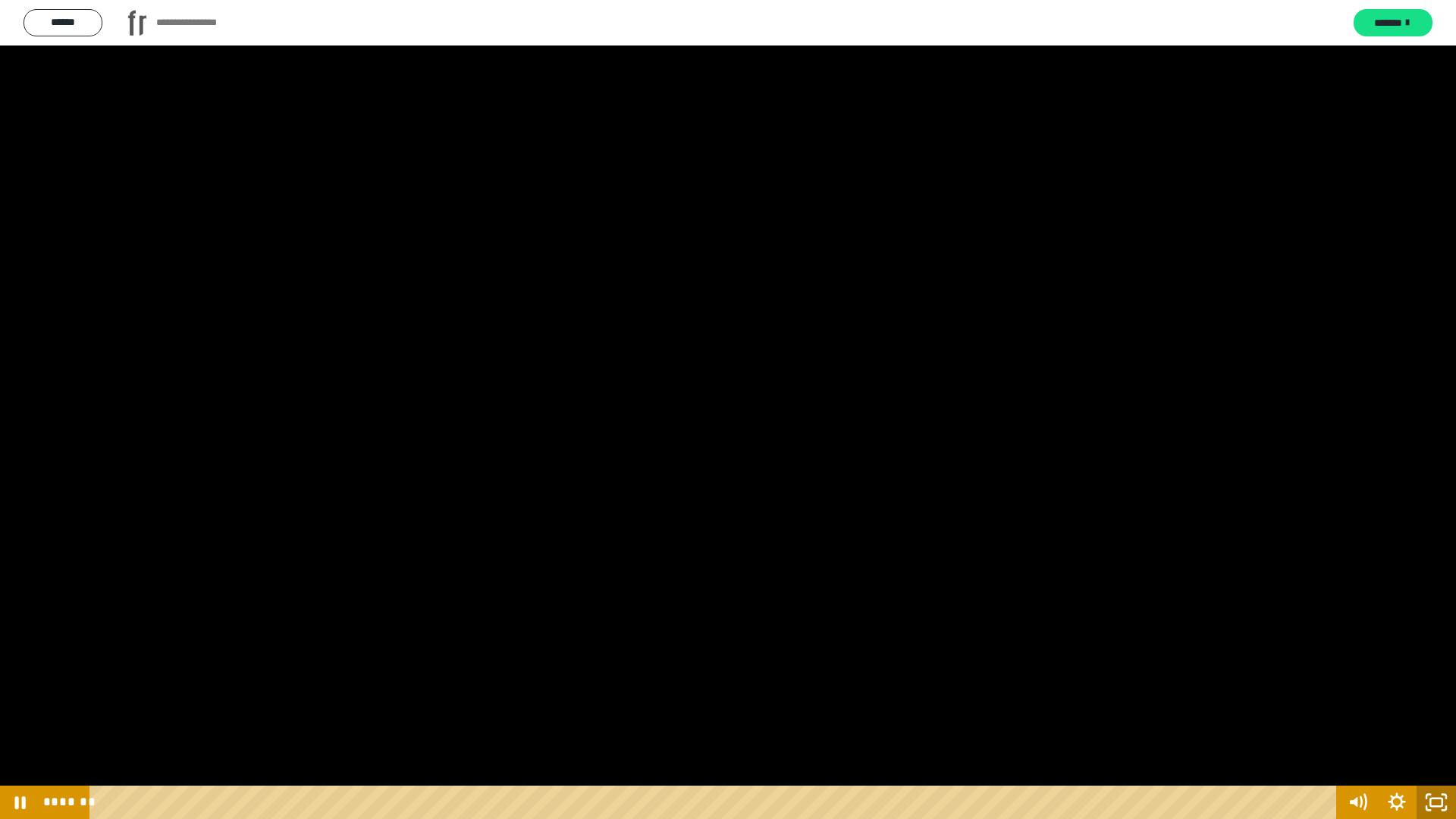 click 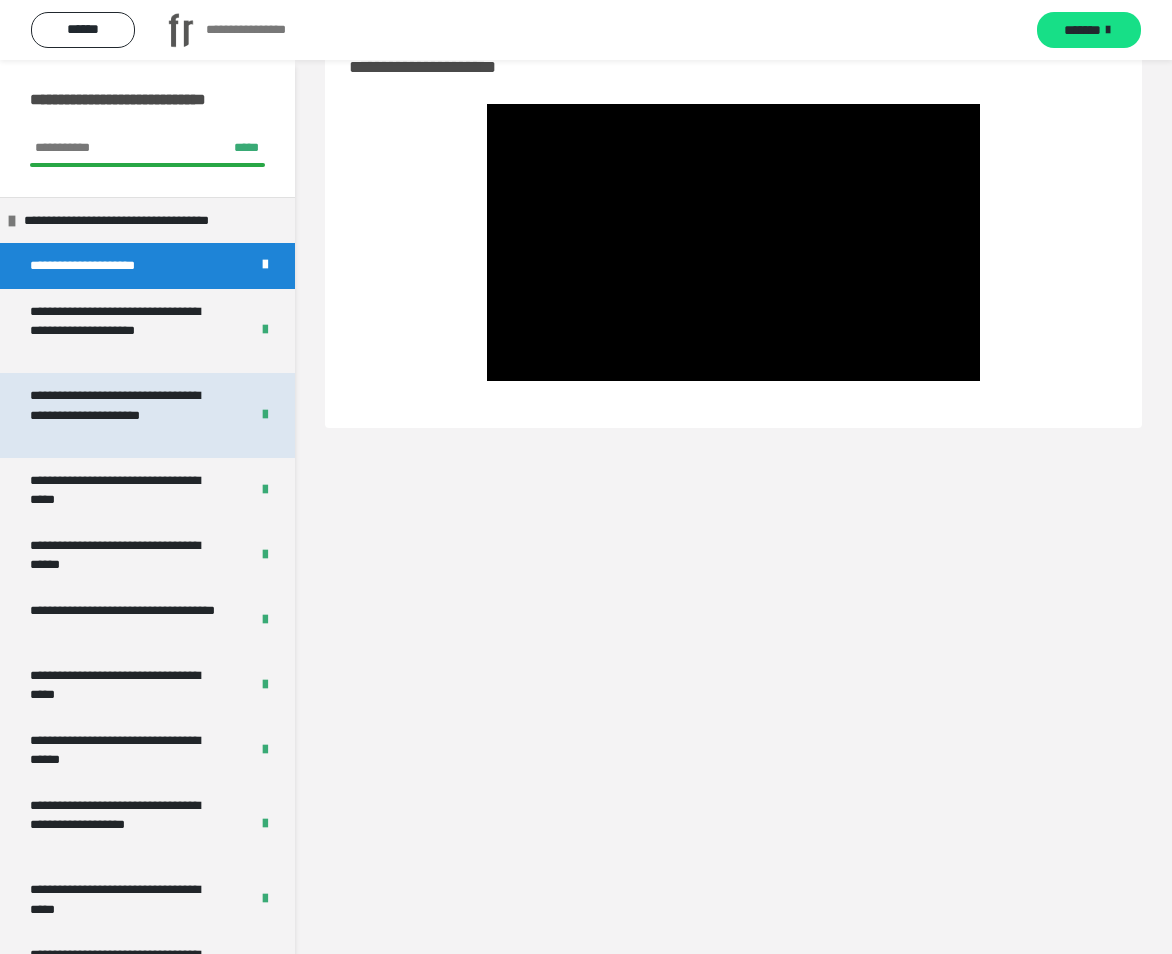 click on "**********" at bounding box center [123, 415] 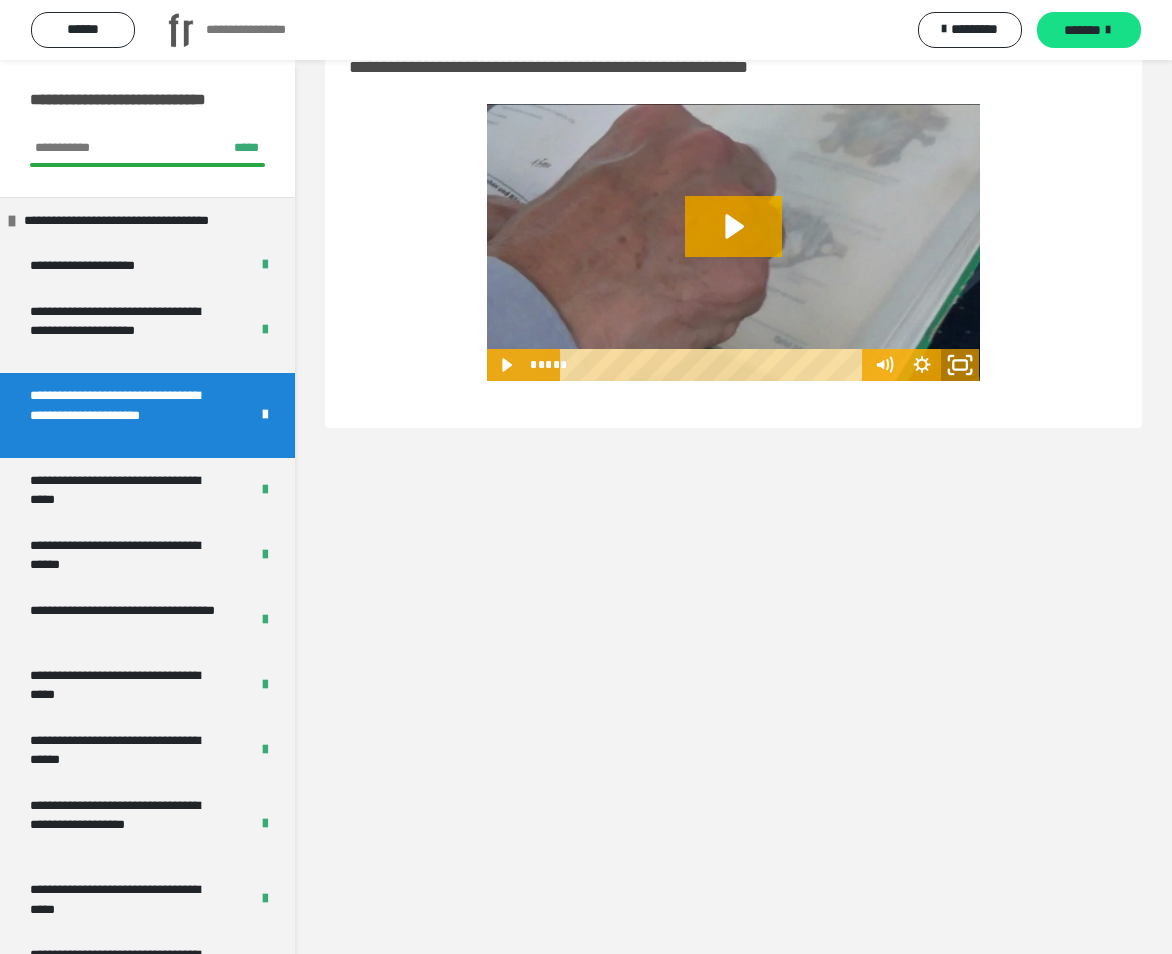 click 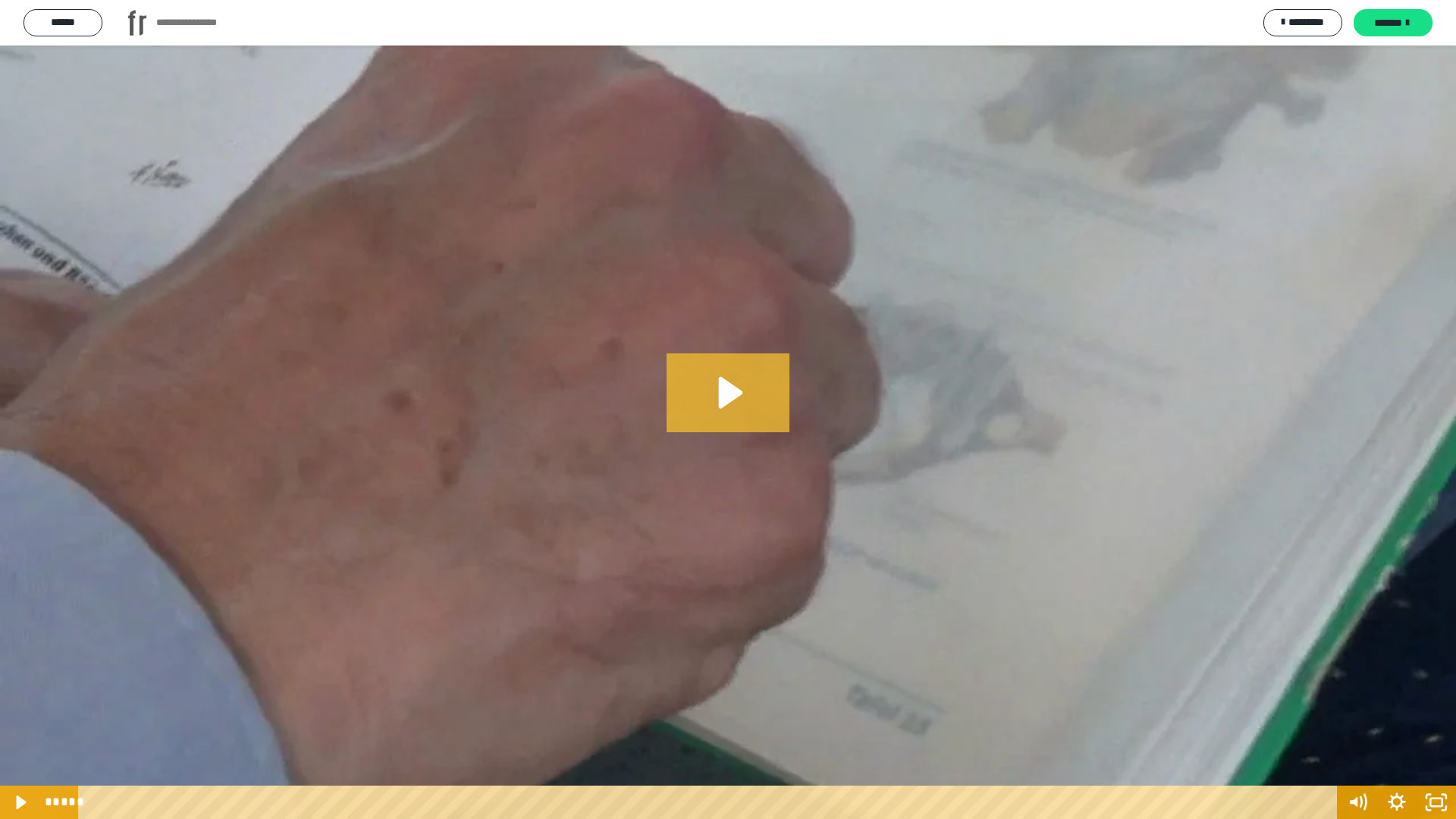 click 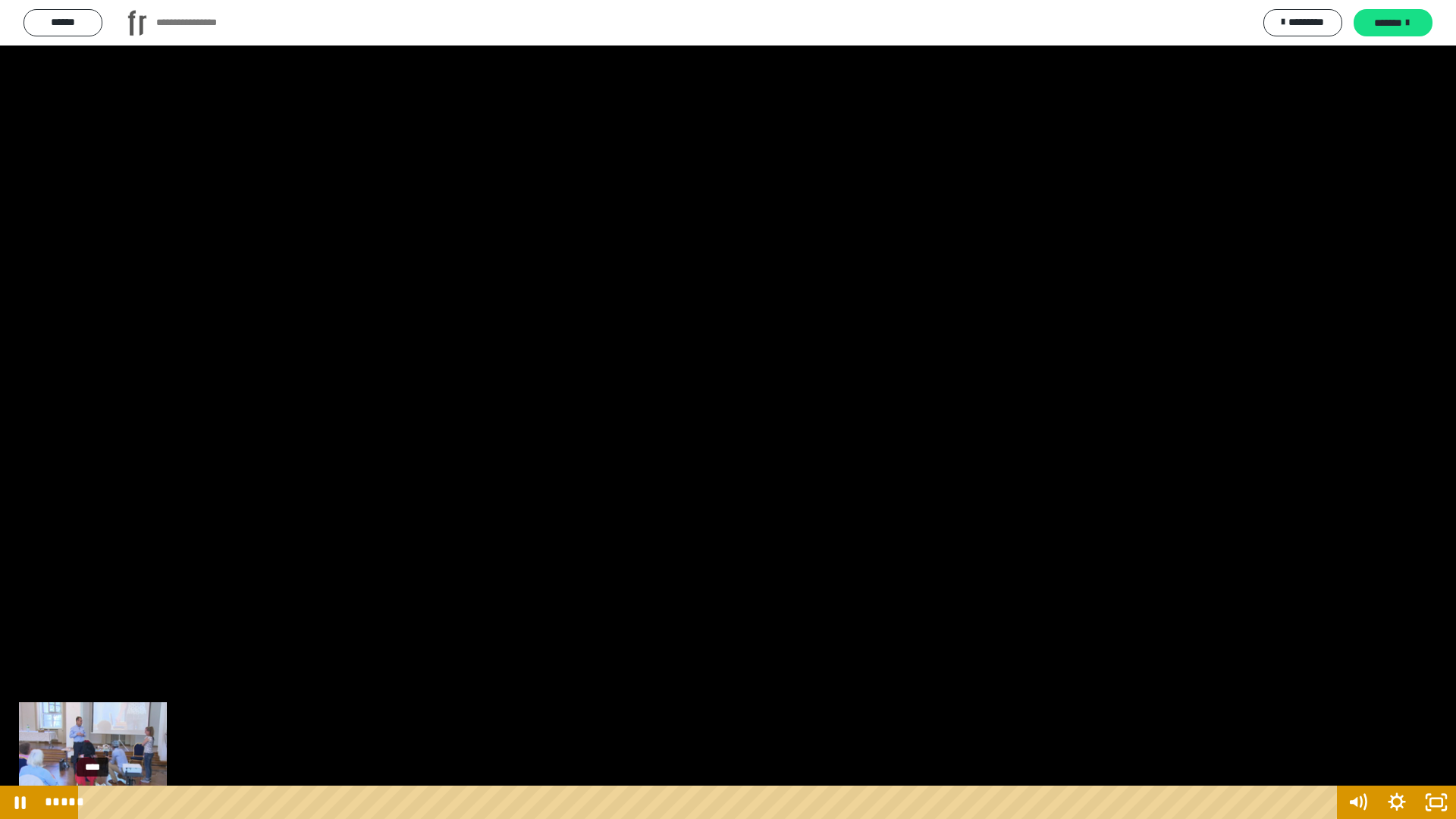 click on "****" at bounding box center [710, 802] 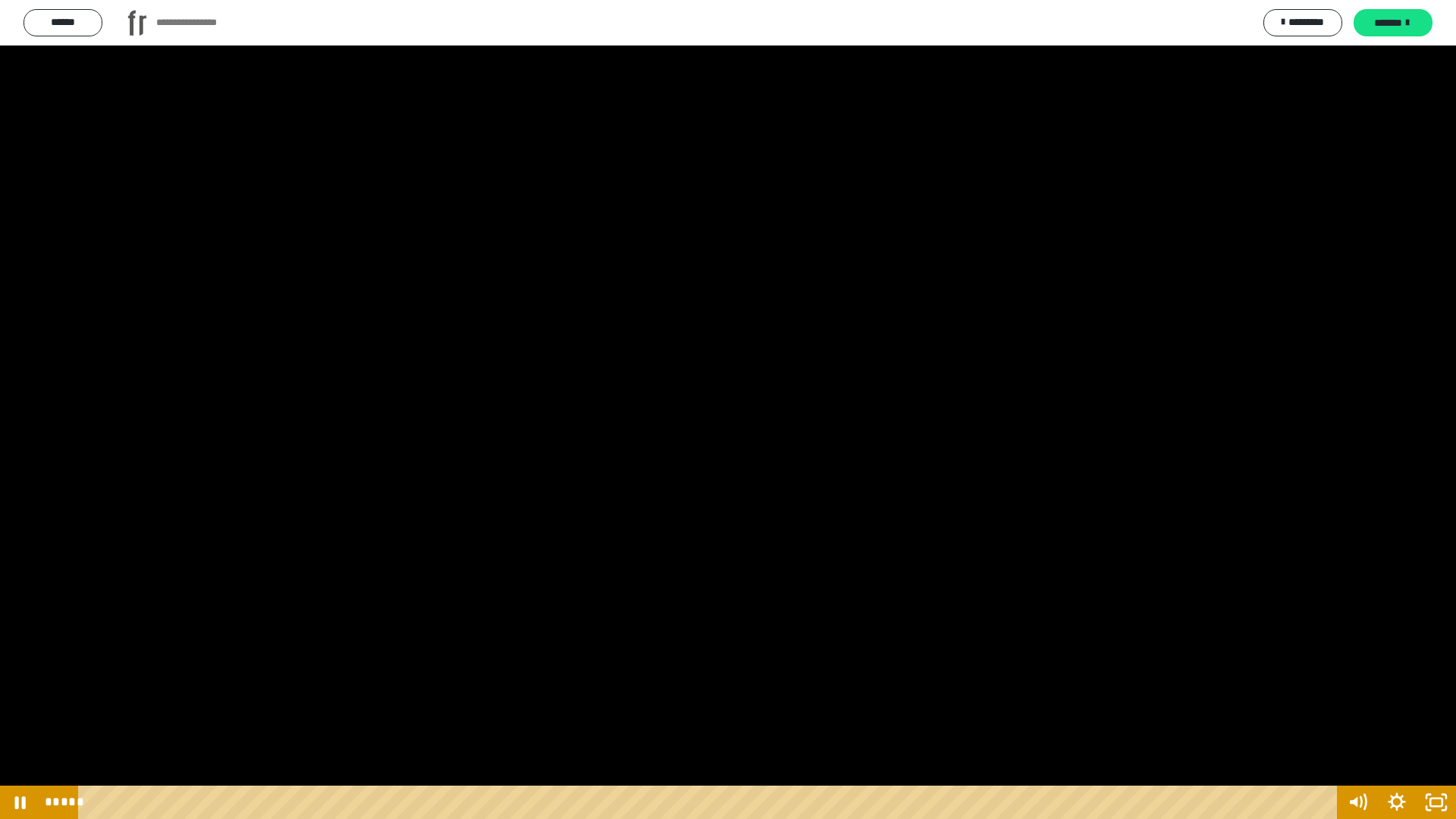 click at bounding box center [728, 410] 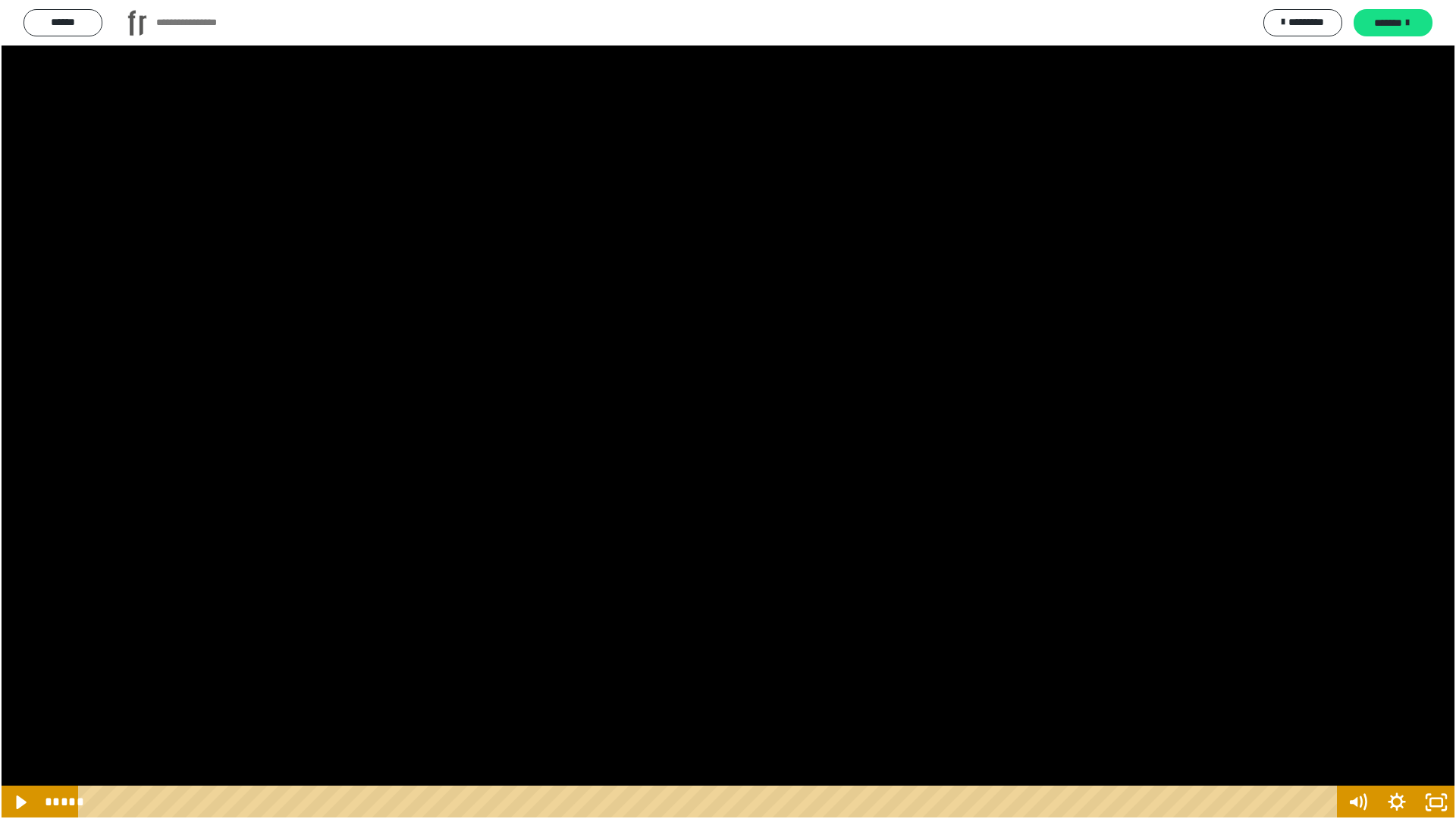click at bounding box center (728, 410) 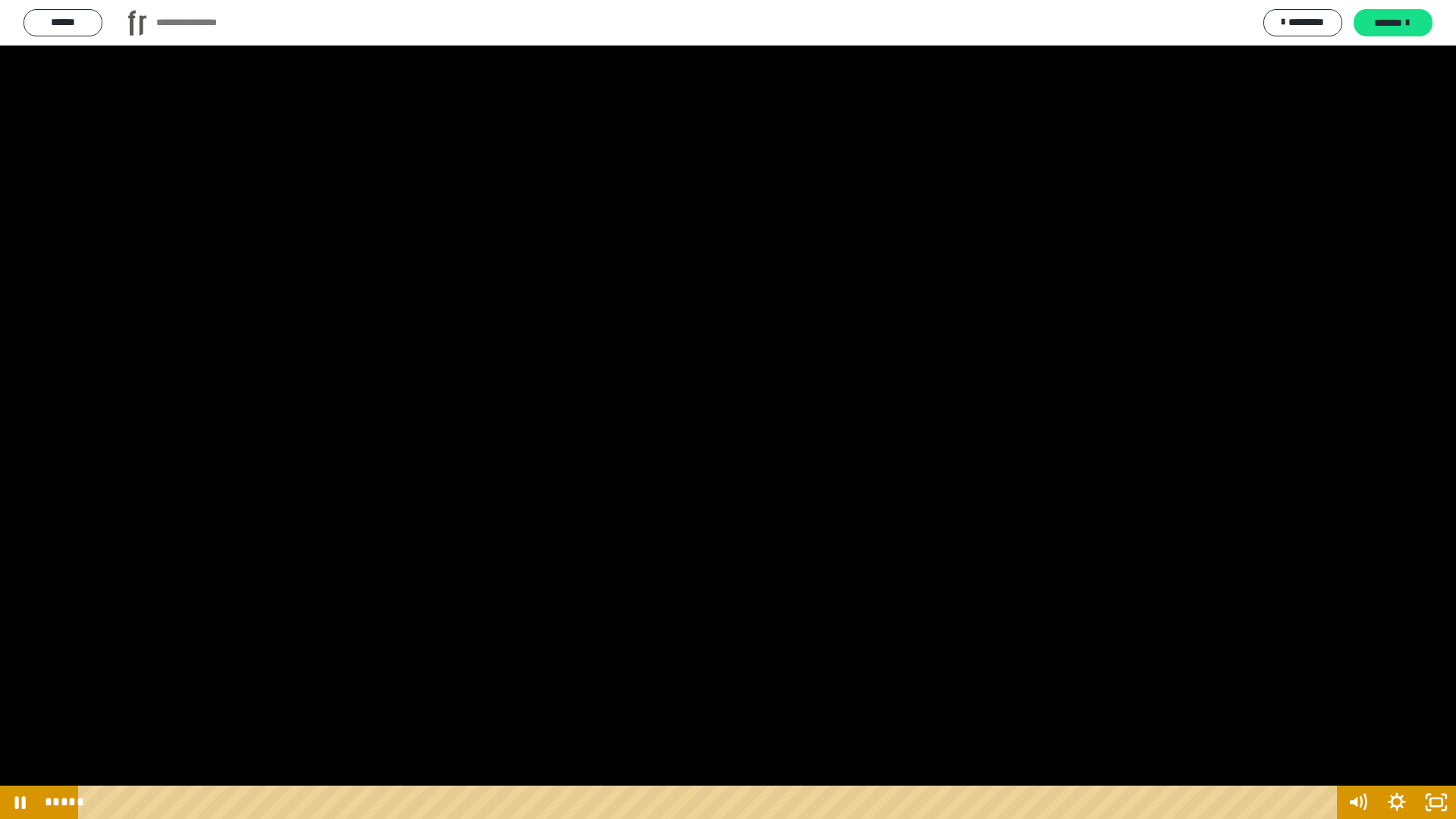 click at bounding box center [728, 410] 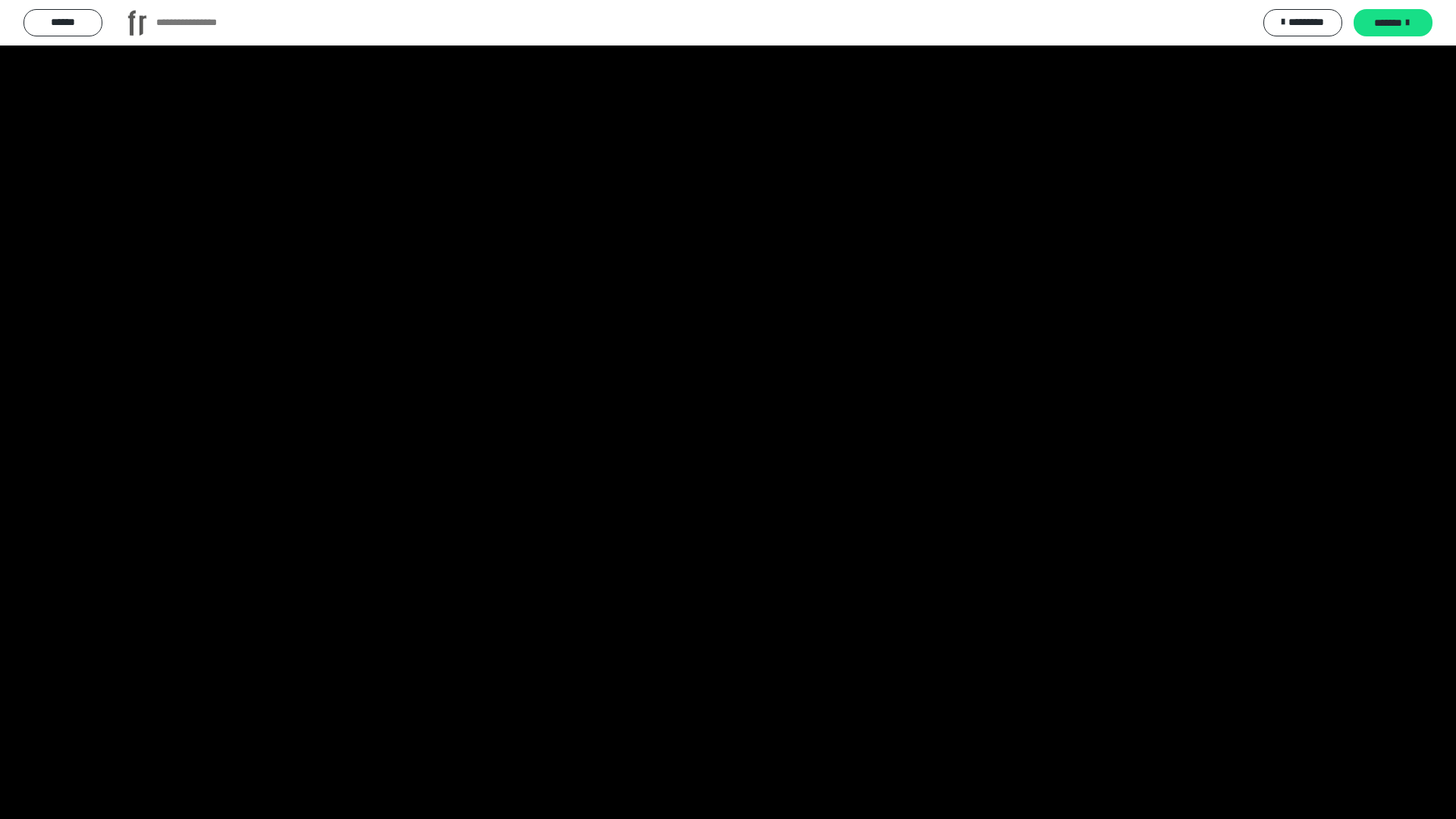 click at bounding box center [728, 410] 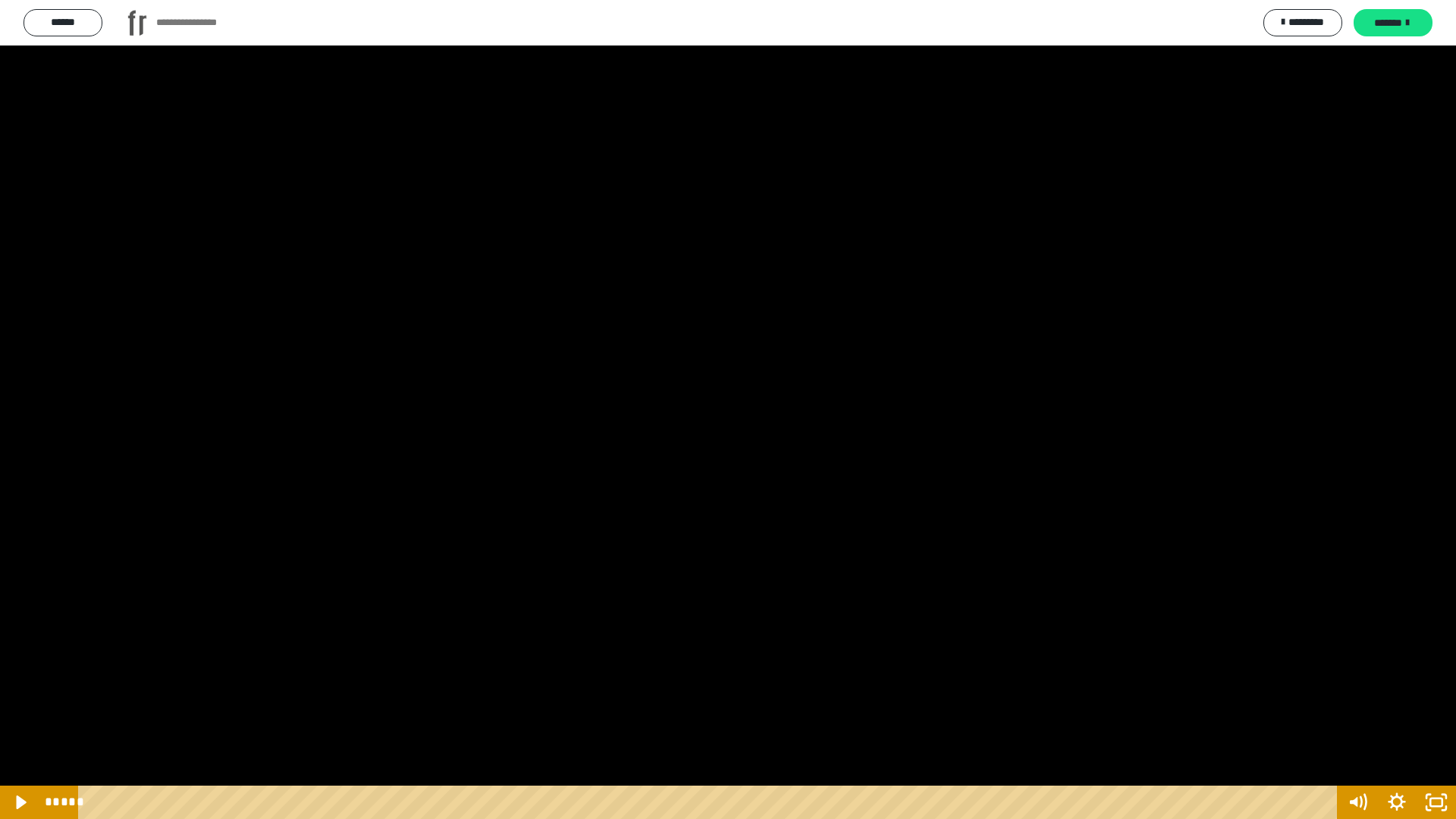 click at bounding box center [728, 410] 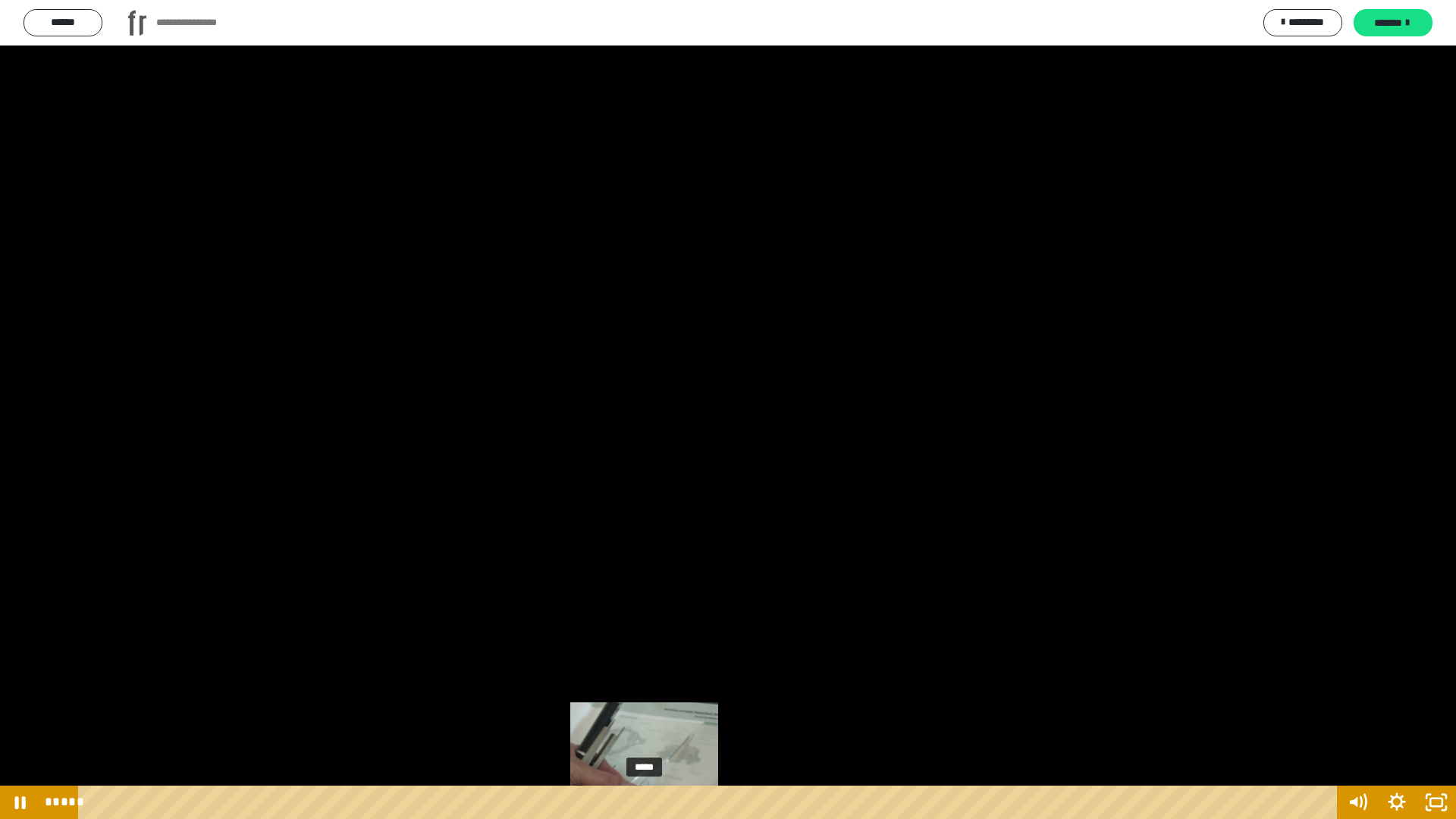click at bounding box center [644, 802] 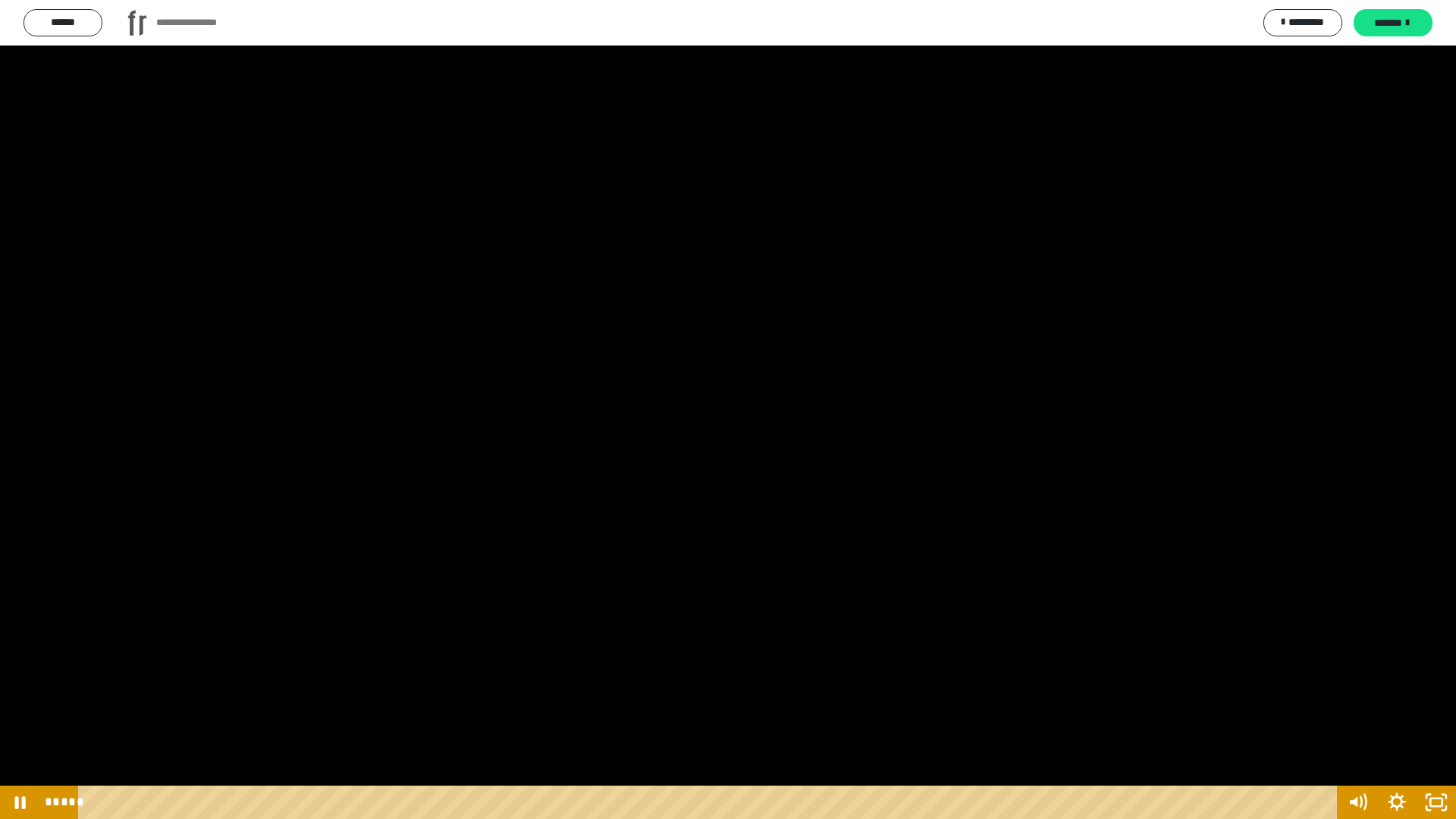 click at bounding box center [728, 410] 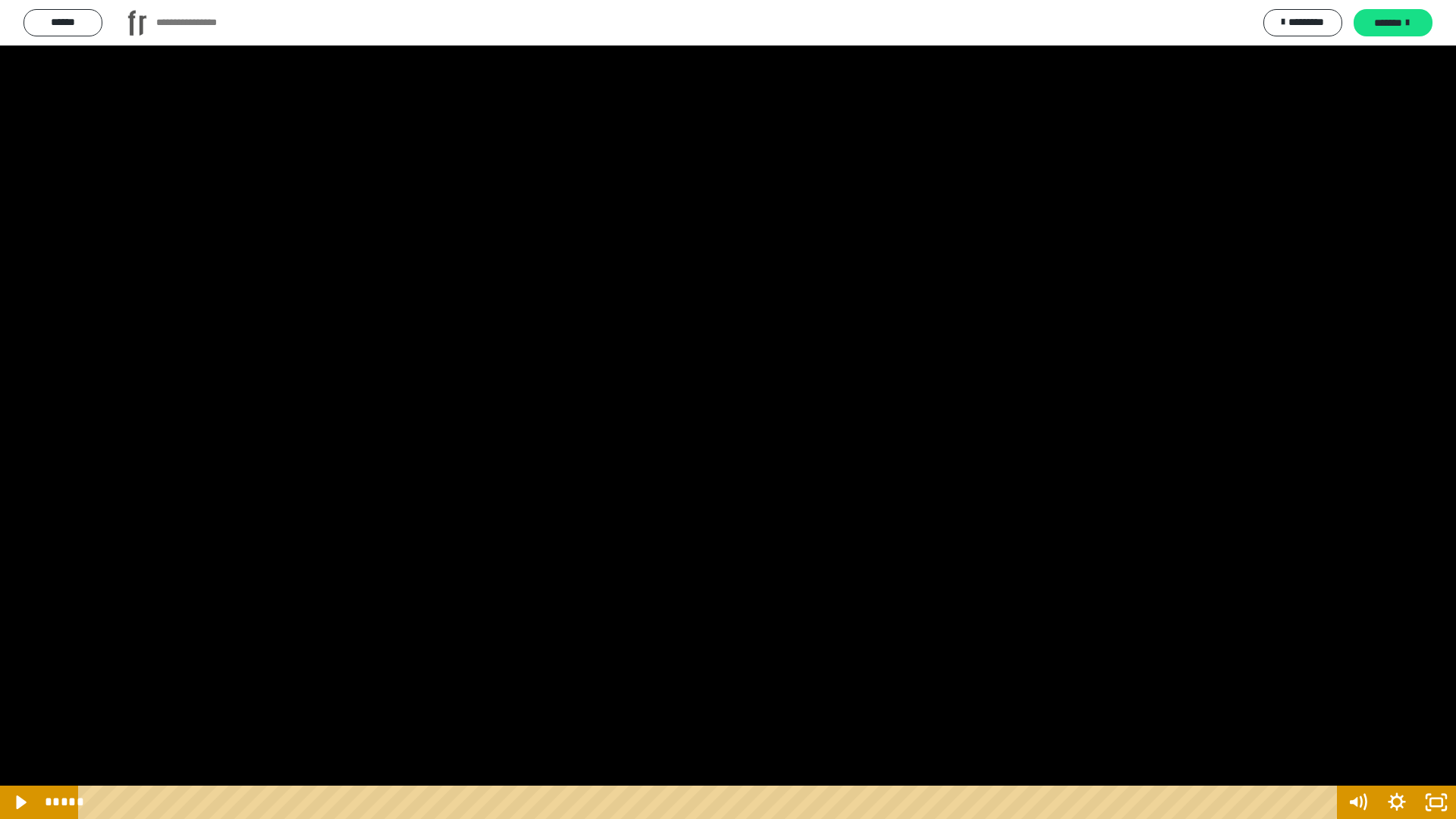 click at bounding box center [728, 410] 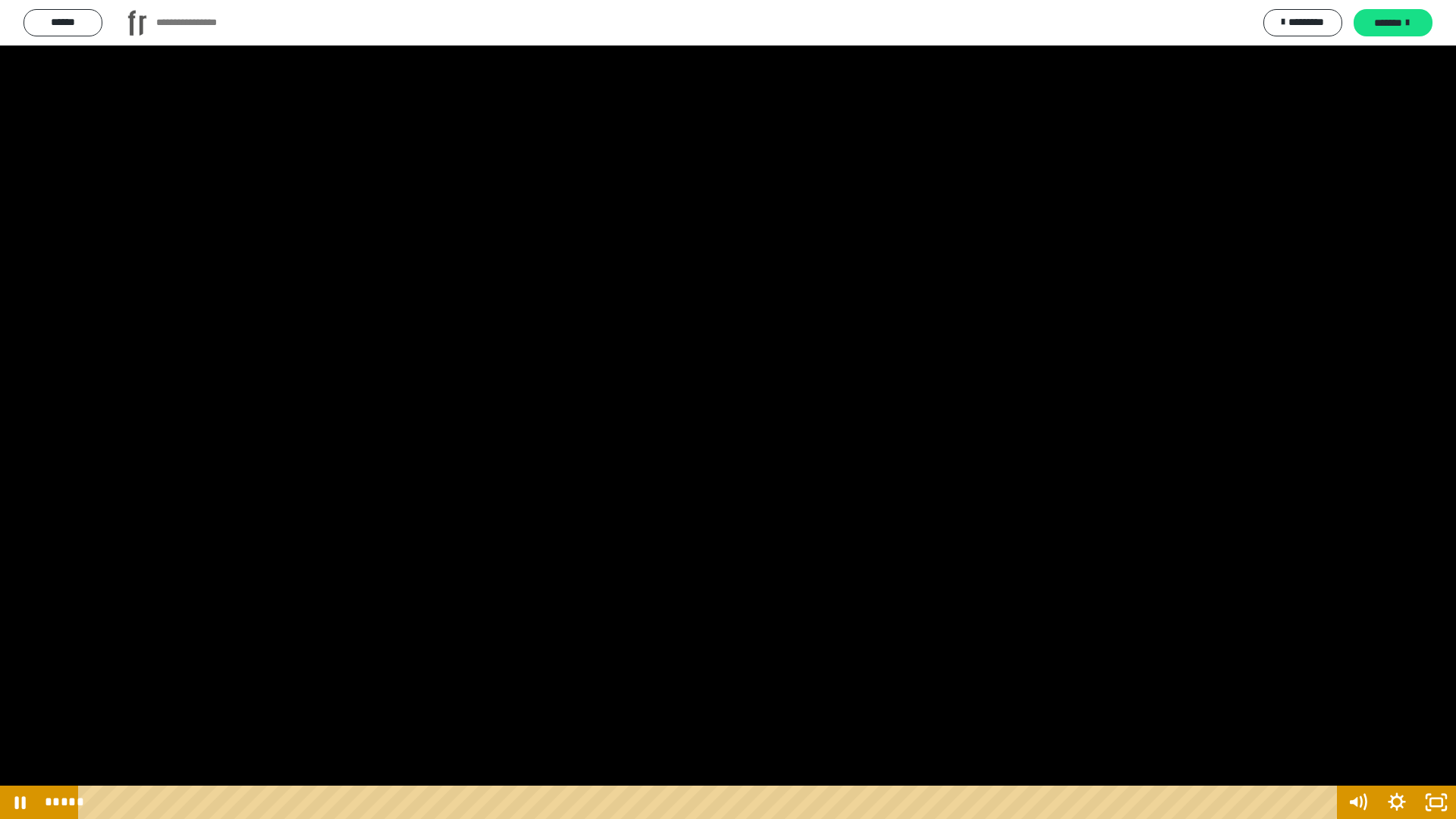 click at bounding box center [728, 410] 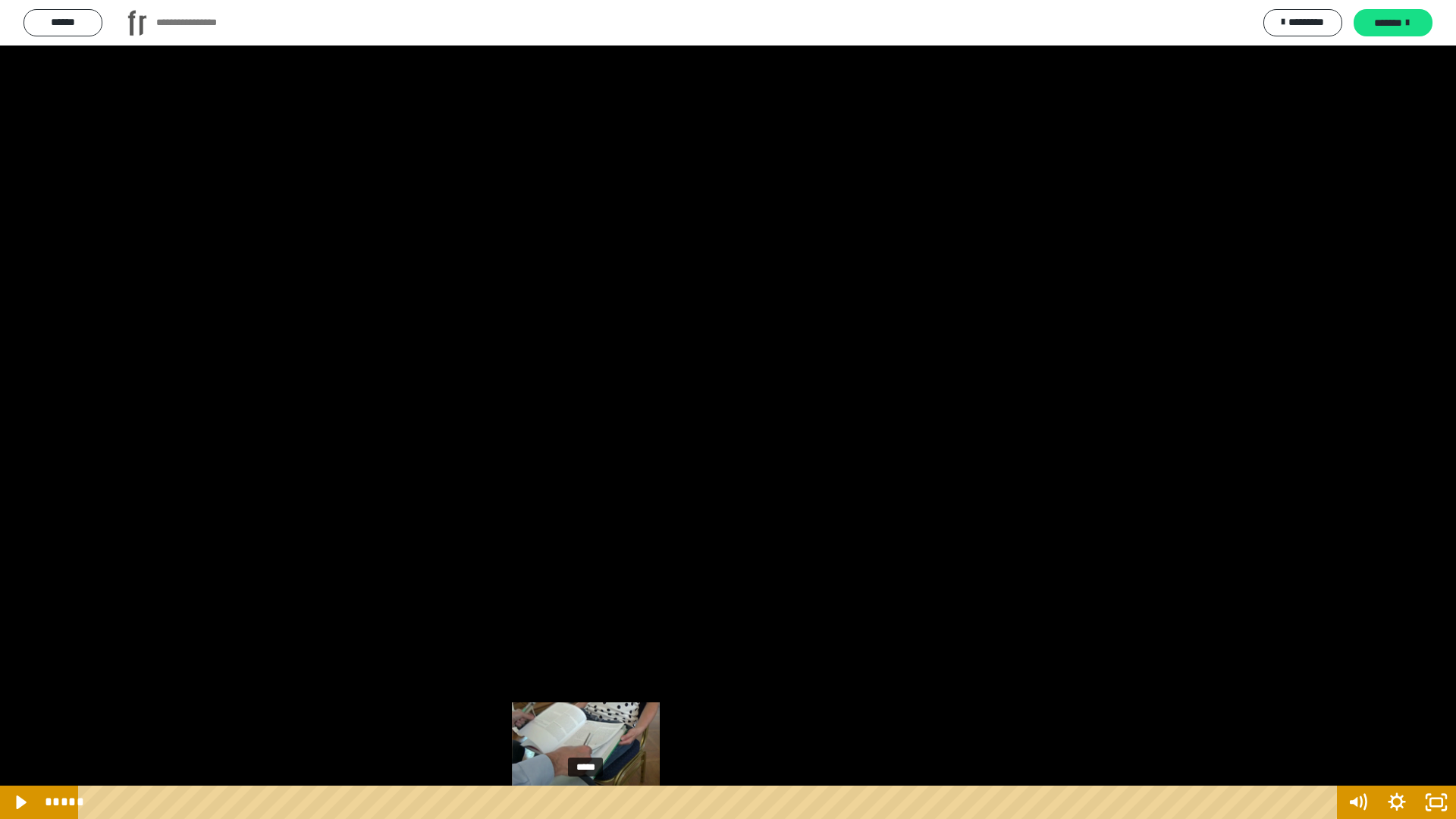 drag, startPoint x: 750, startPoint y: 802, endPoint x: 586, endPoint y: 799, distance: 164.02744 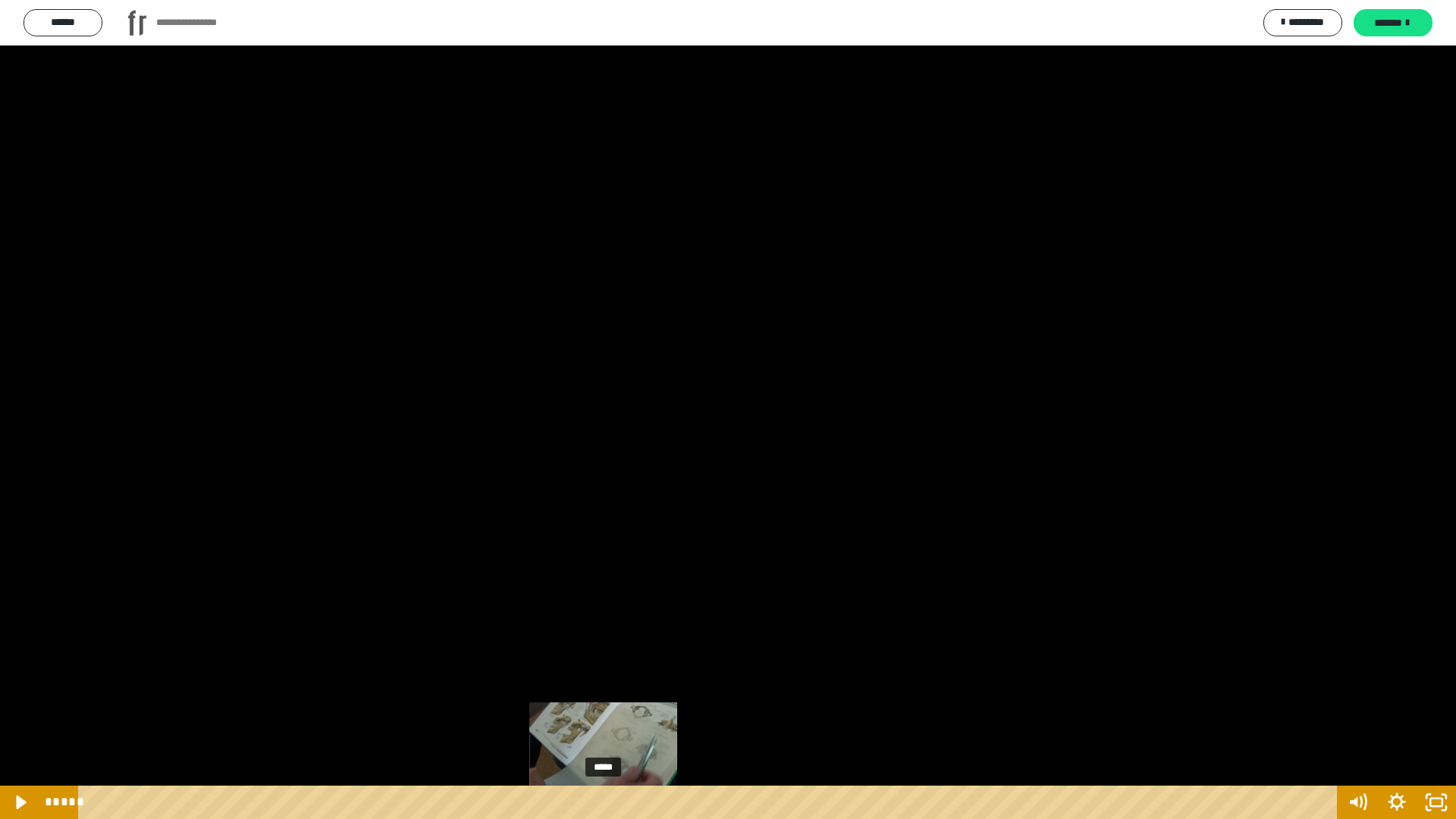 click on "*****" at bounding box center (710, 802) 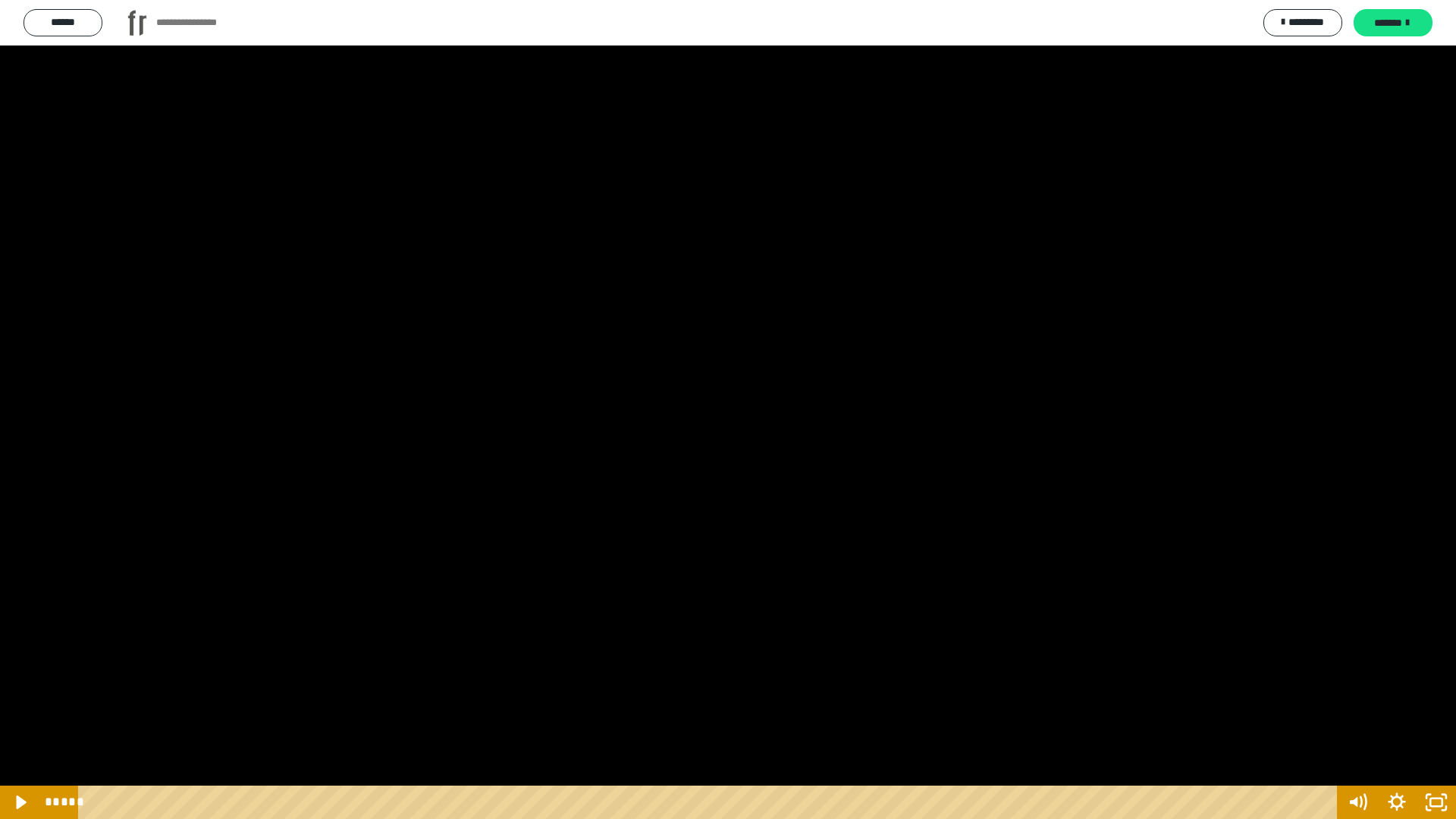 click at bounding box center (728, 410) 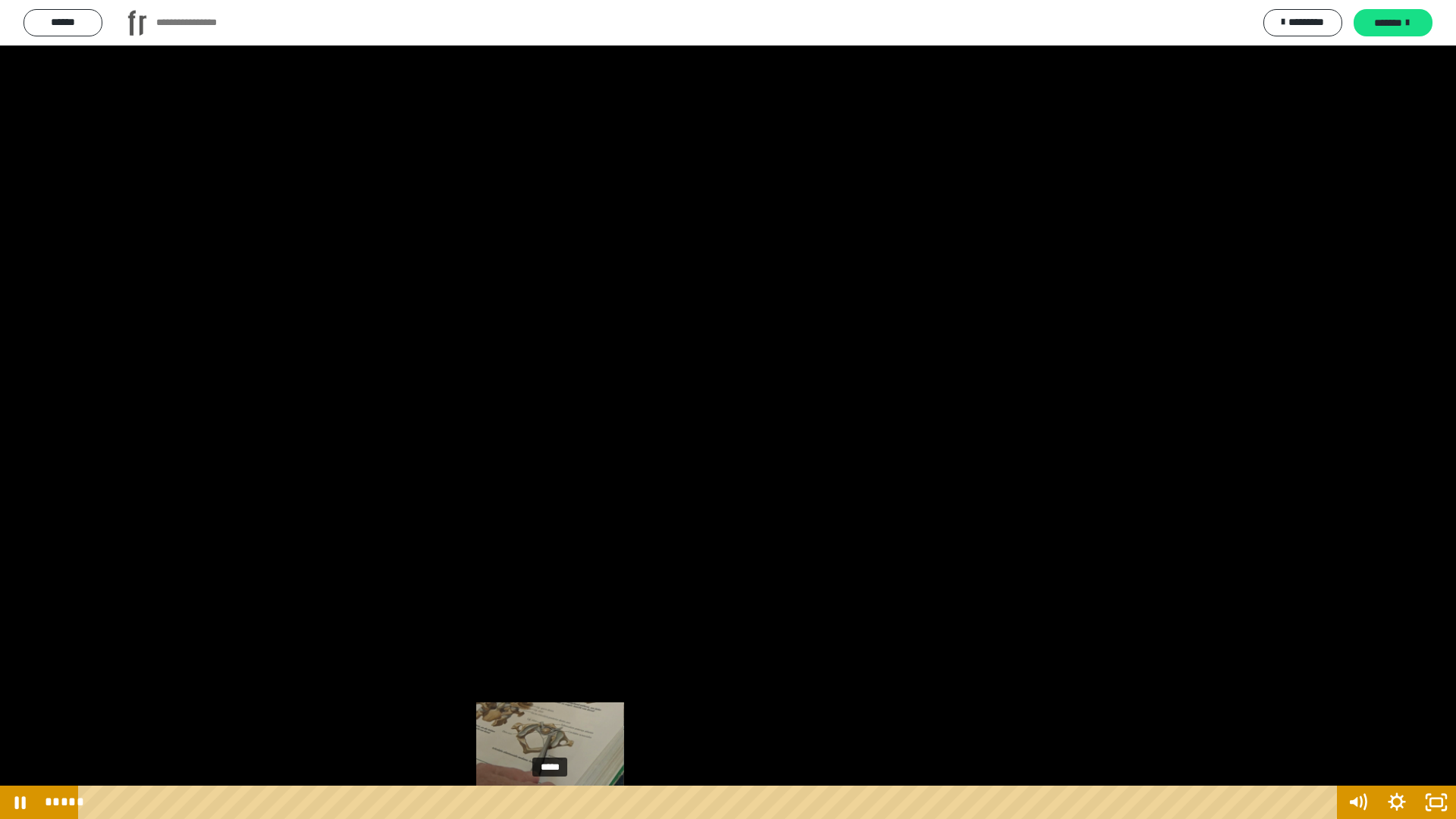 click on "*****" at bounding box center [710, 802] 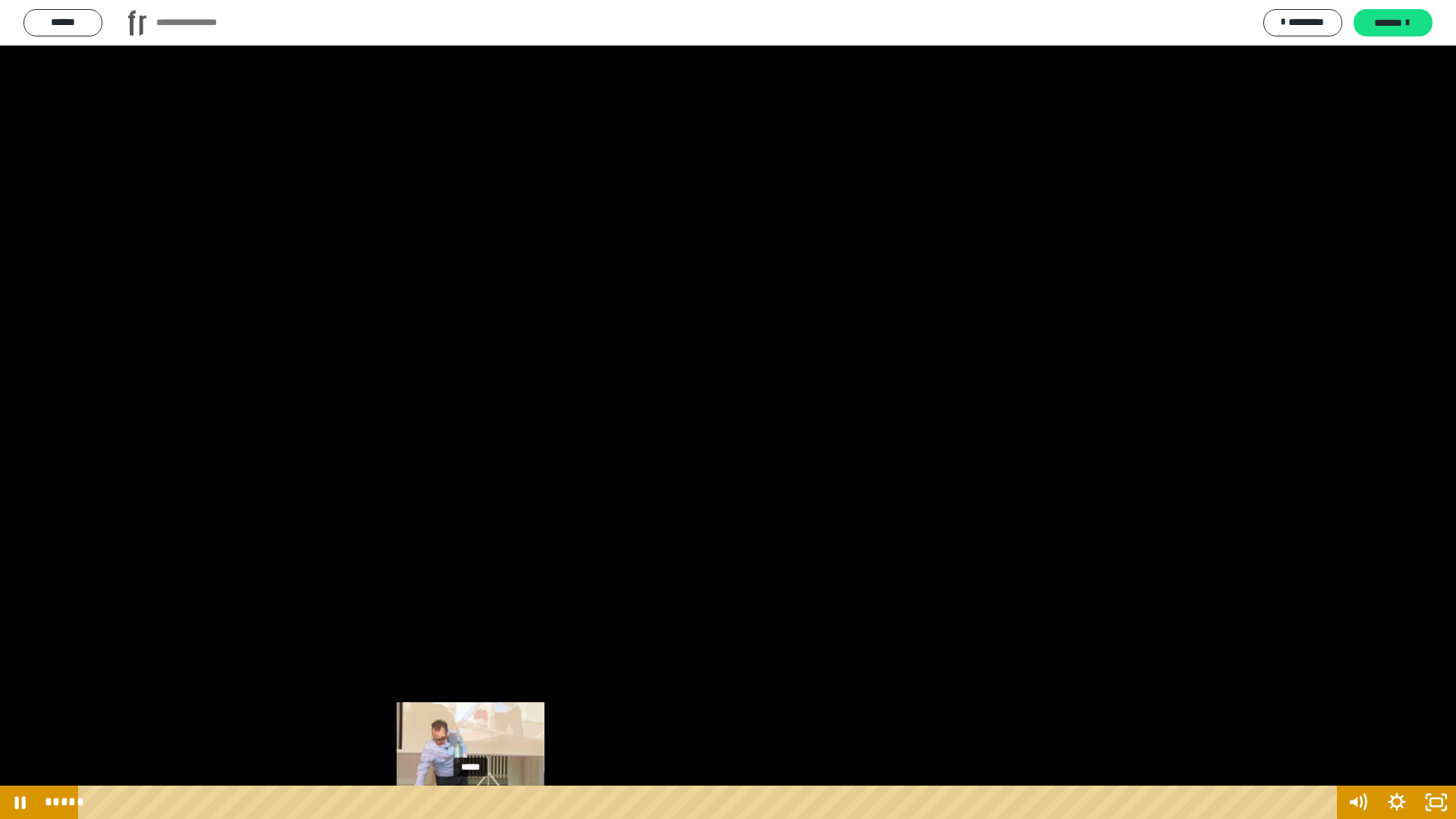 click on "*****" at bounding box center [710, 802] 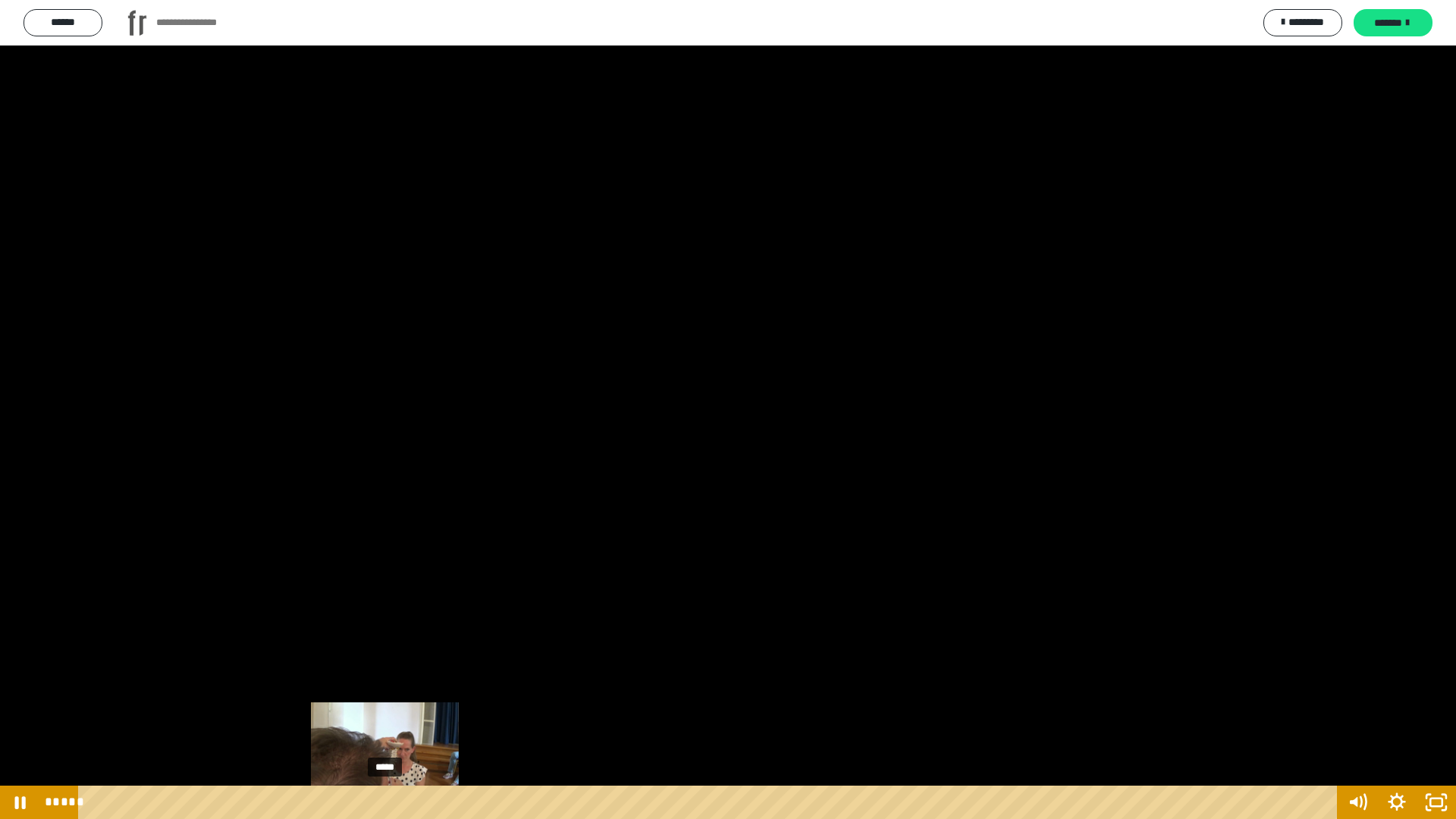 drag, startPoint x: 541, startPoint y: 799, endPoint x: 385, endPoint y: 799, distance: 156 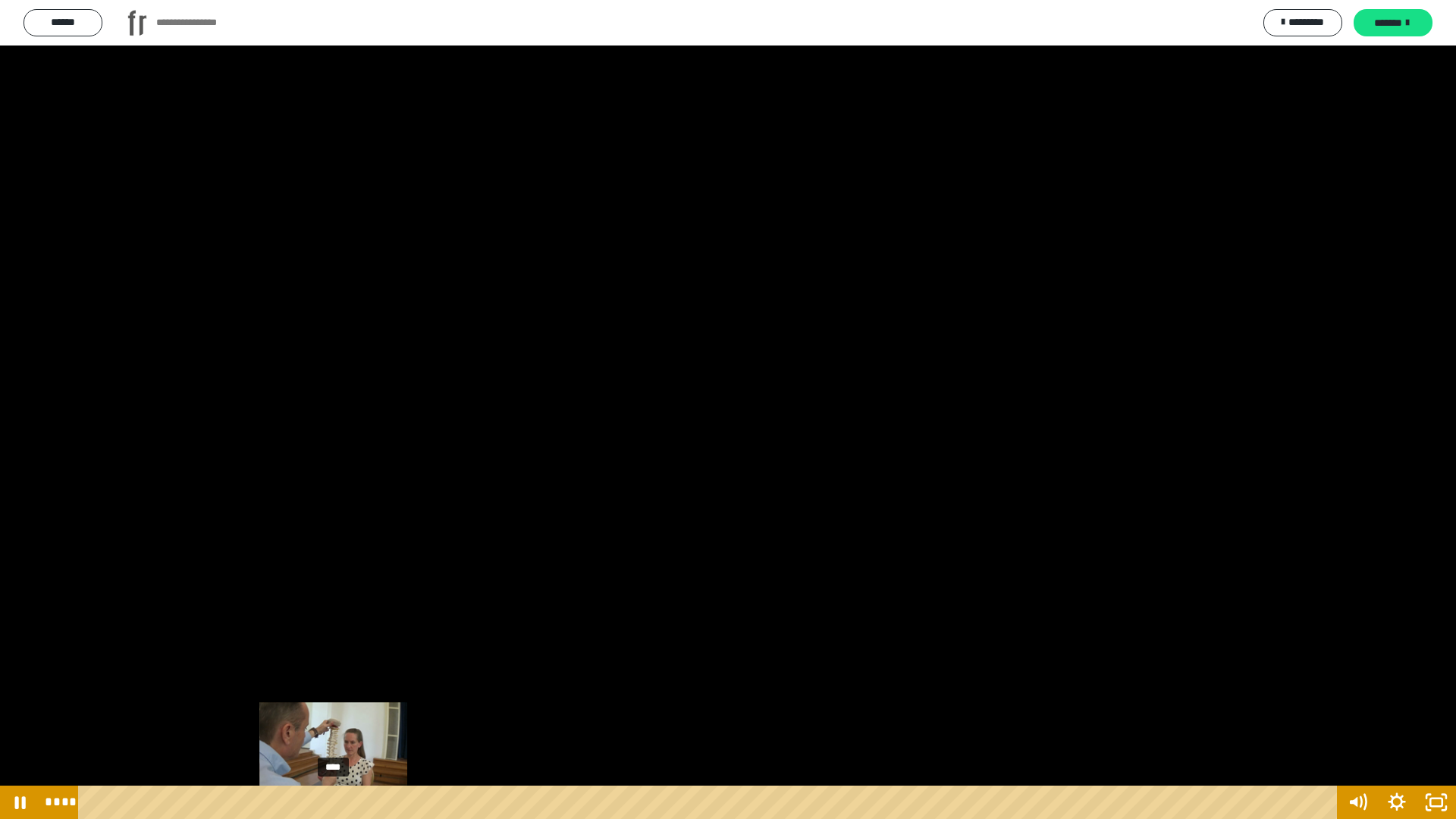 click on "****" at bounding box center (710, 802) 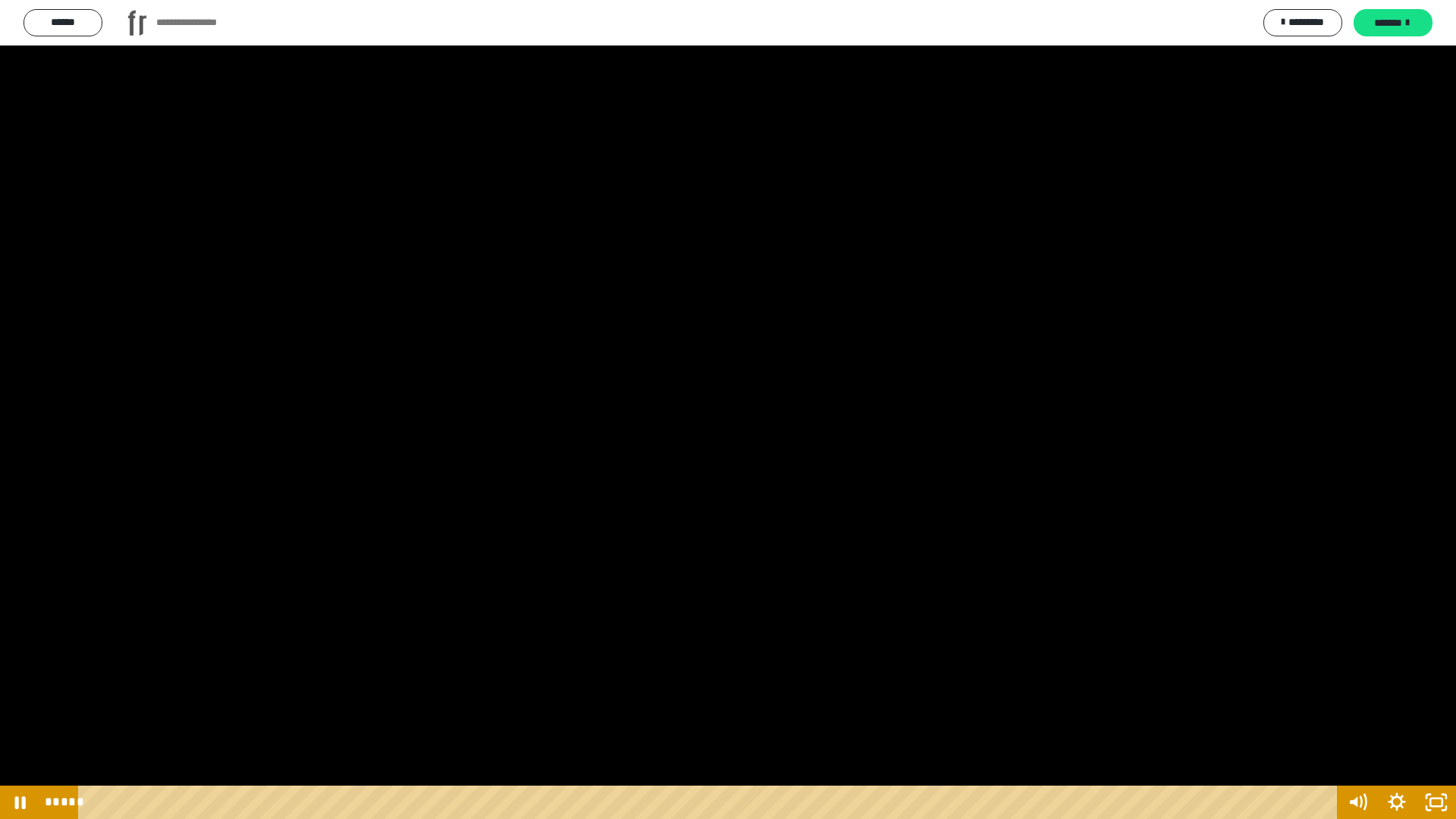 click at bounding box center [728, 410] 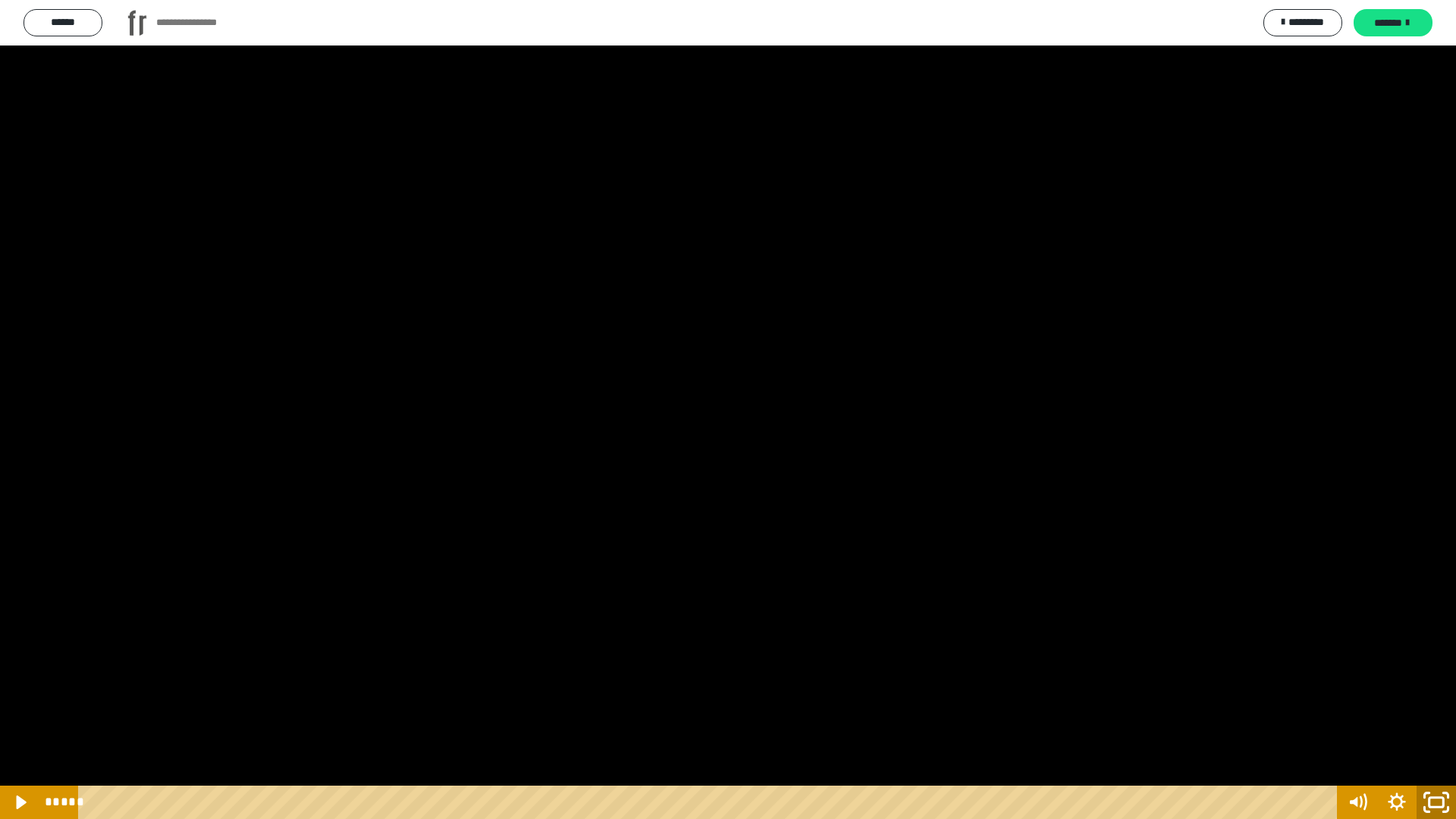 click 